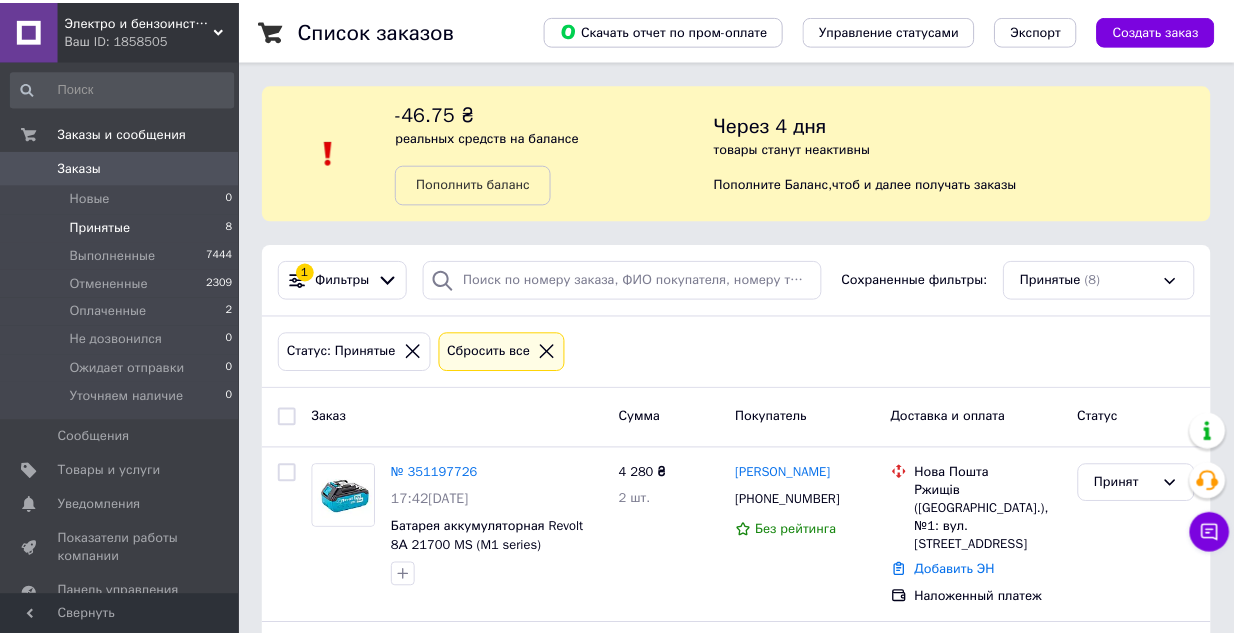 scroll, scrollTop: 0, scrollLeft: 0, axis: both 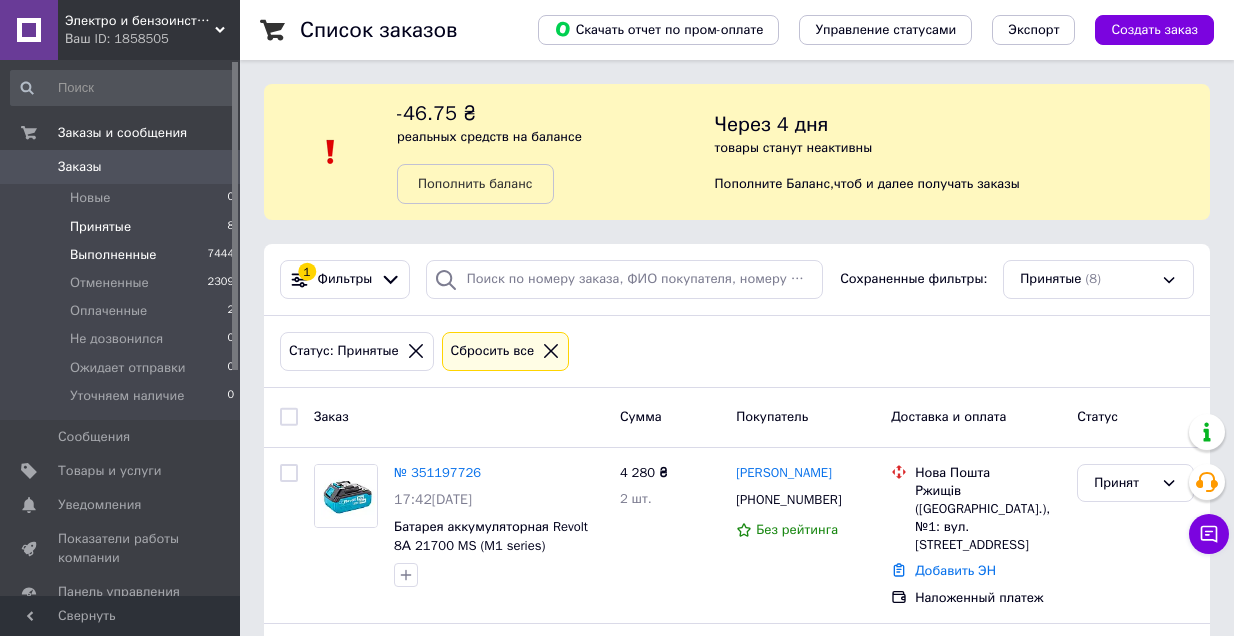 click on "Выполненные" at bounding box center (113, 255) 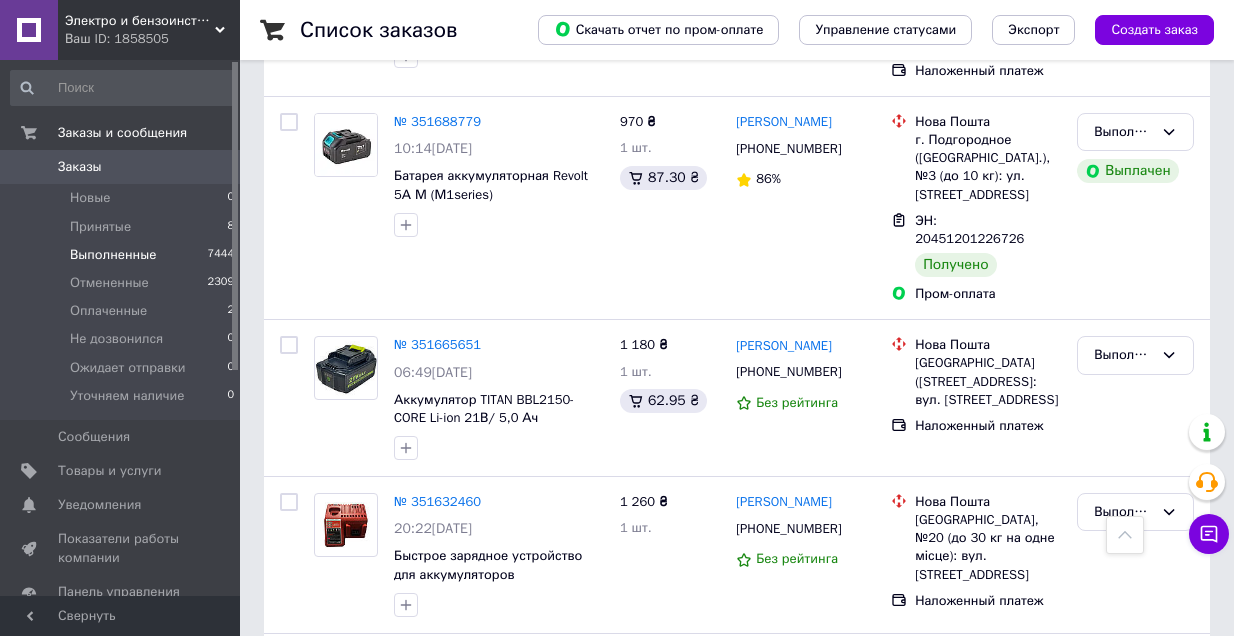 scroll, scrollTop: 933, scrollLeft: 0, axis: vertical 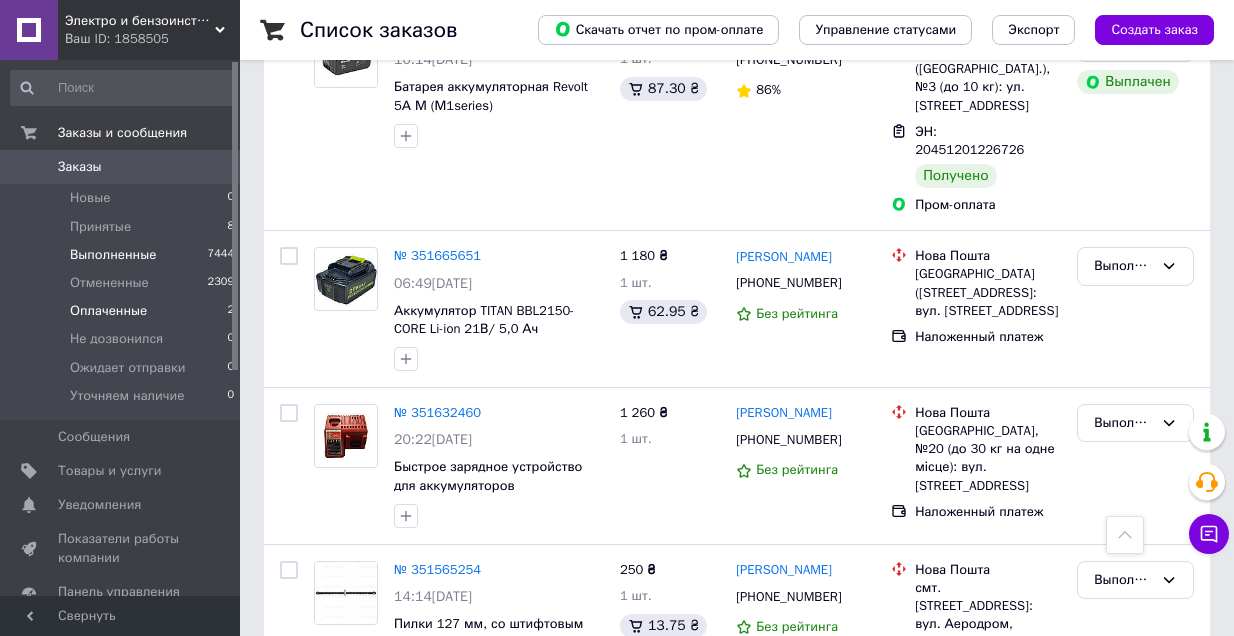 click on "Оплаченные 2" at bounding box center (123, 311) 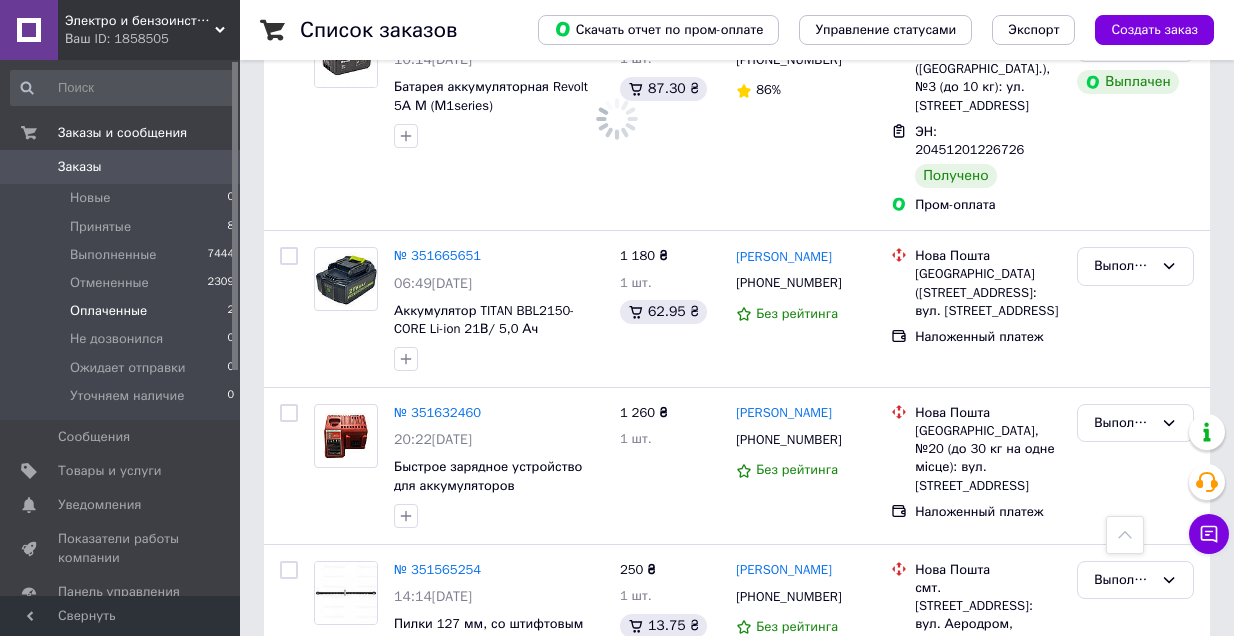 scroll, scrollTop: 0, scrollLeft: 0, axis: both 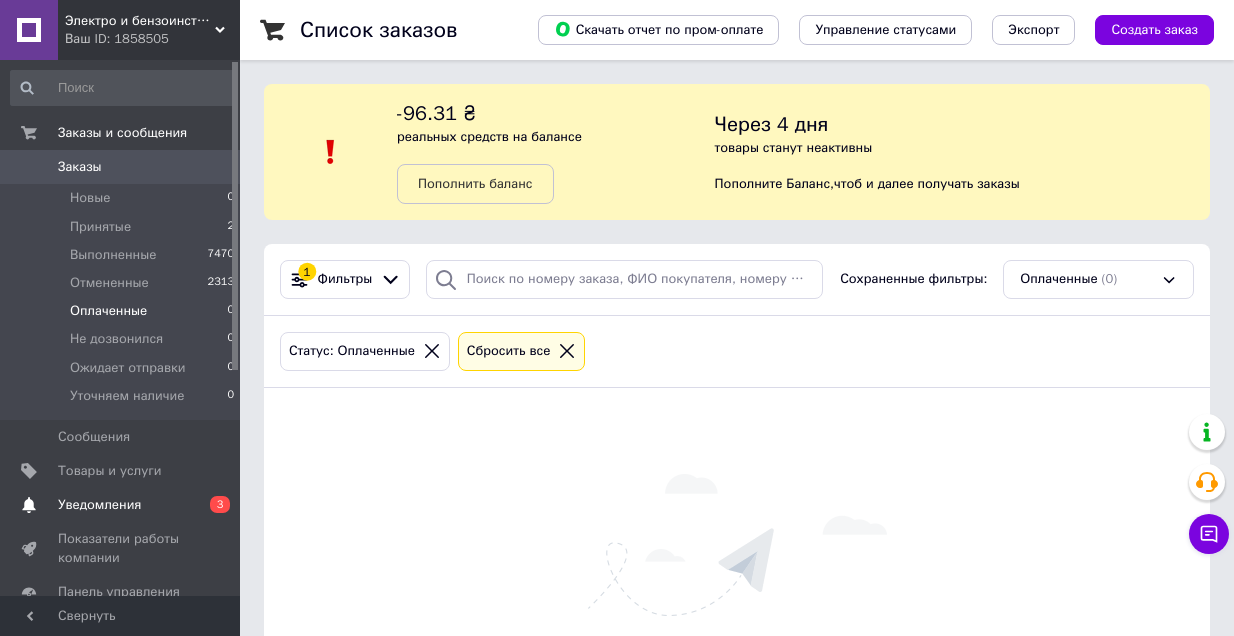 click on "Уведомления" at bounding box center (99, 505) 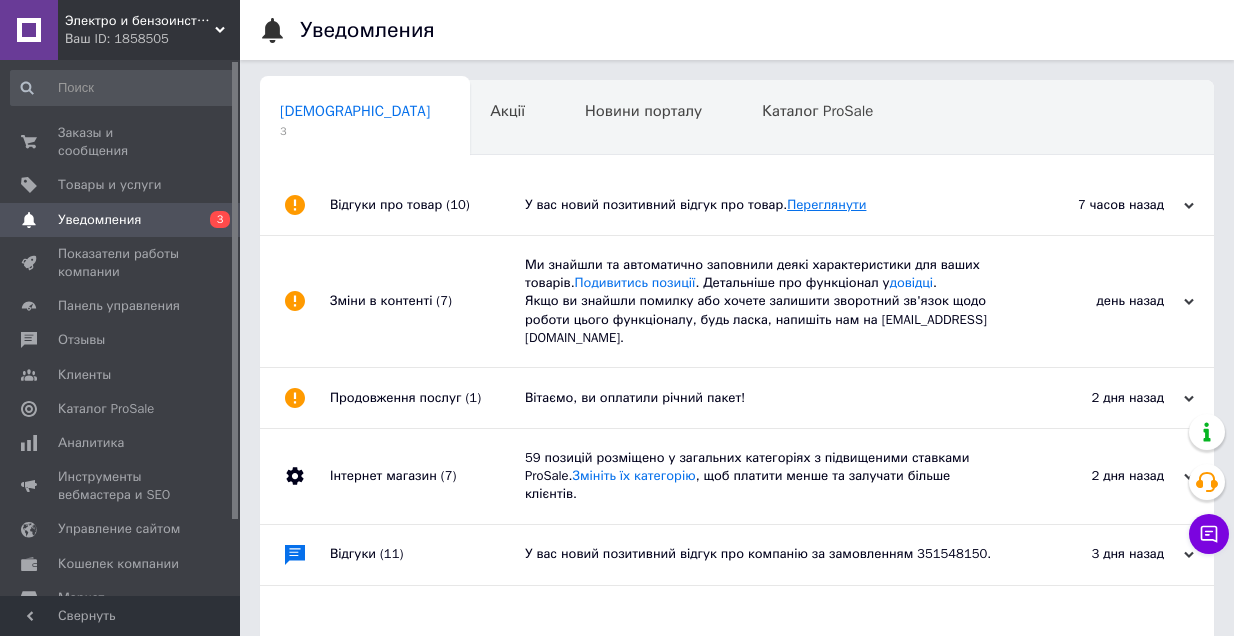 click on "Переглянути" at bounding box center (826, 204) 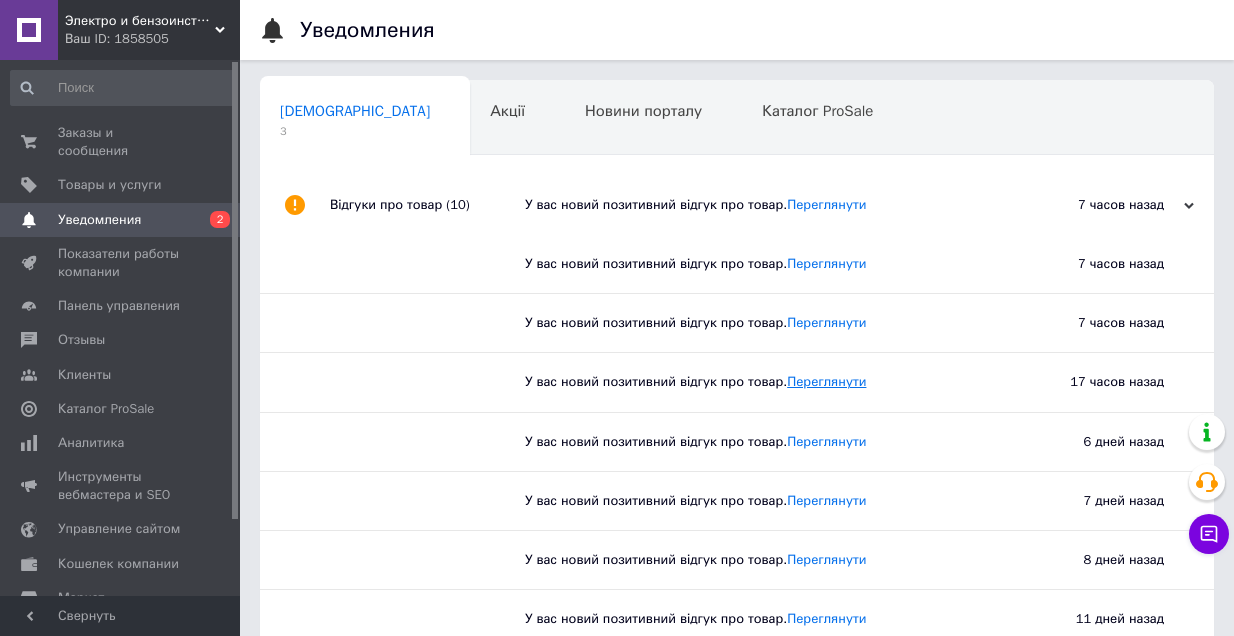 click on "Переглянути" at bounding box center (826, 381) 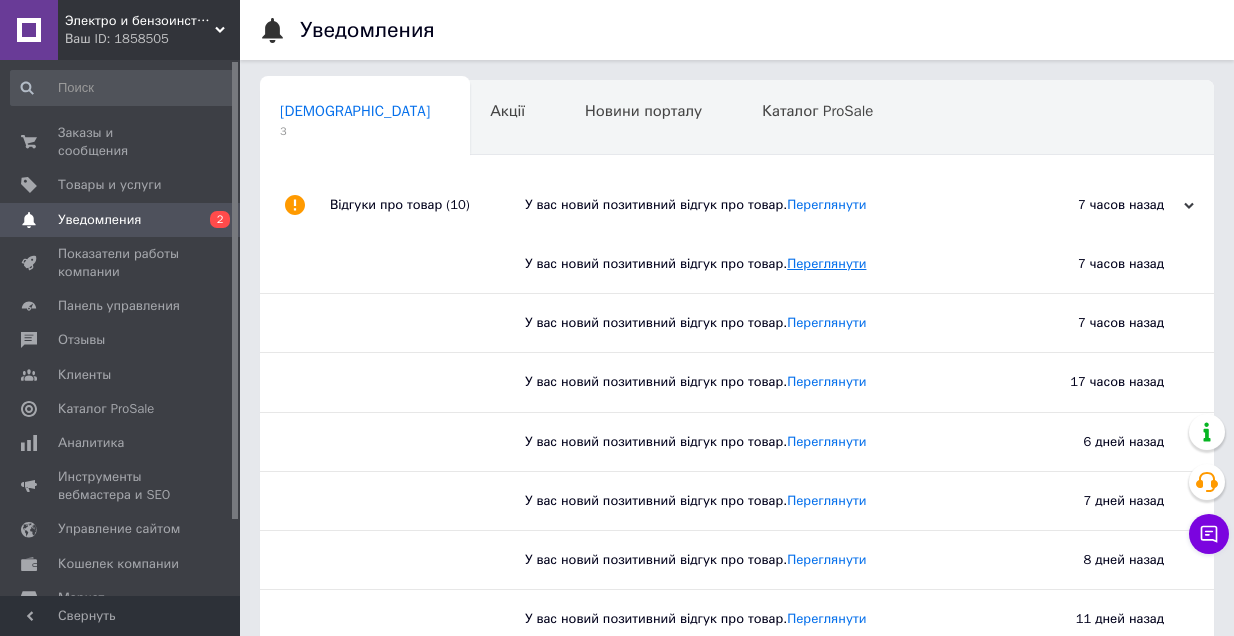 click on "Переглянути" at bounding box center [826, 263] 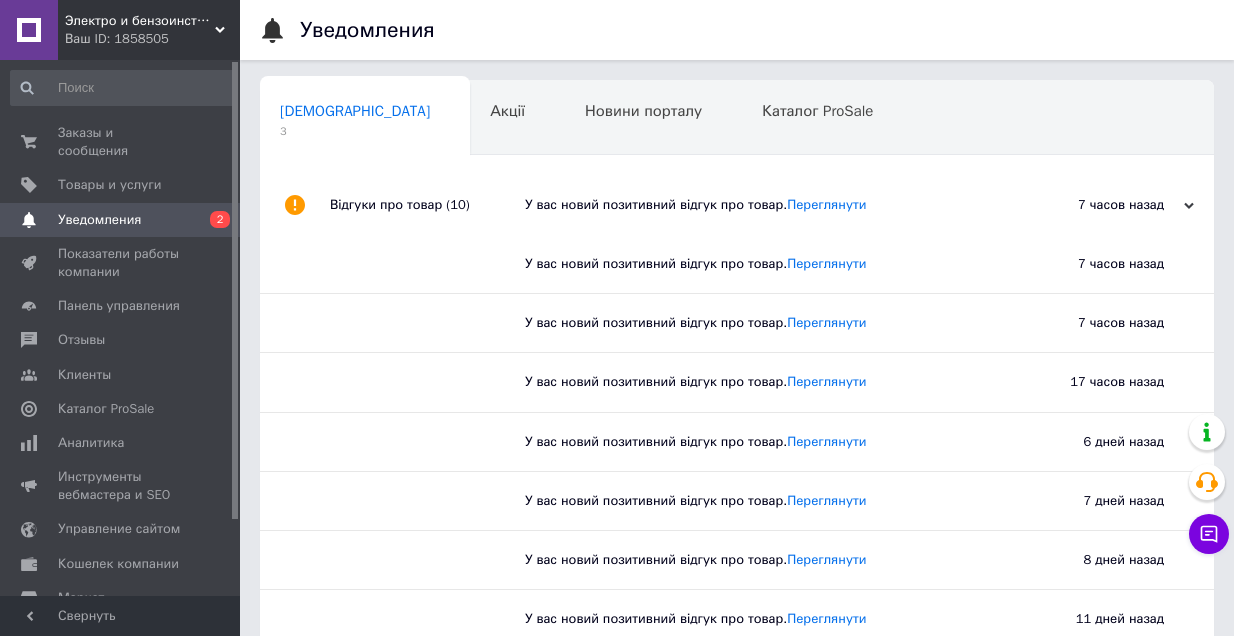 click on "У вас новий позитивний відгук про товар.  Переглянути" at bounding box center [759, 205] 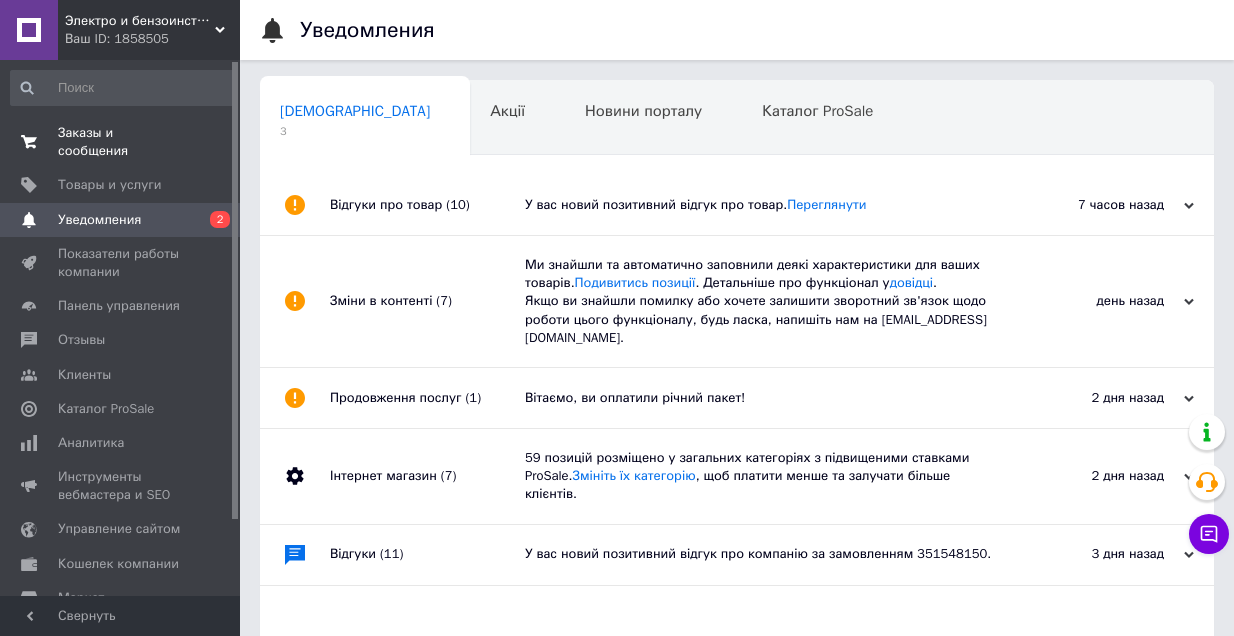 click on "Заказы и сообщения" at bounding box center [121, 142] 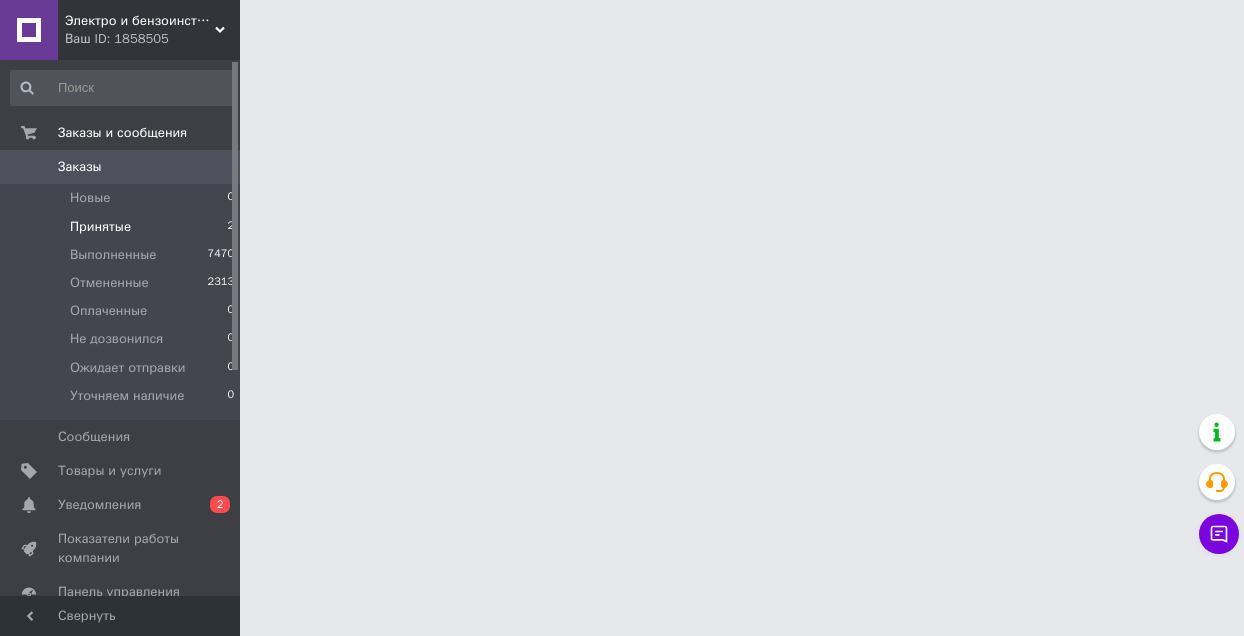 click on "Принятые 2" at bounding box center [123, 227] 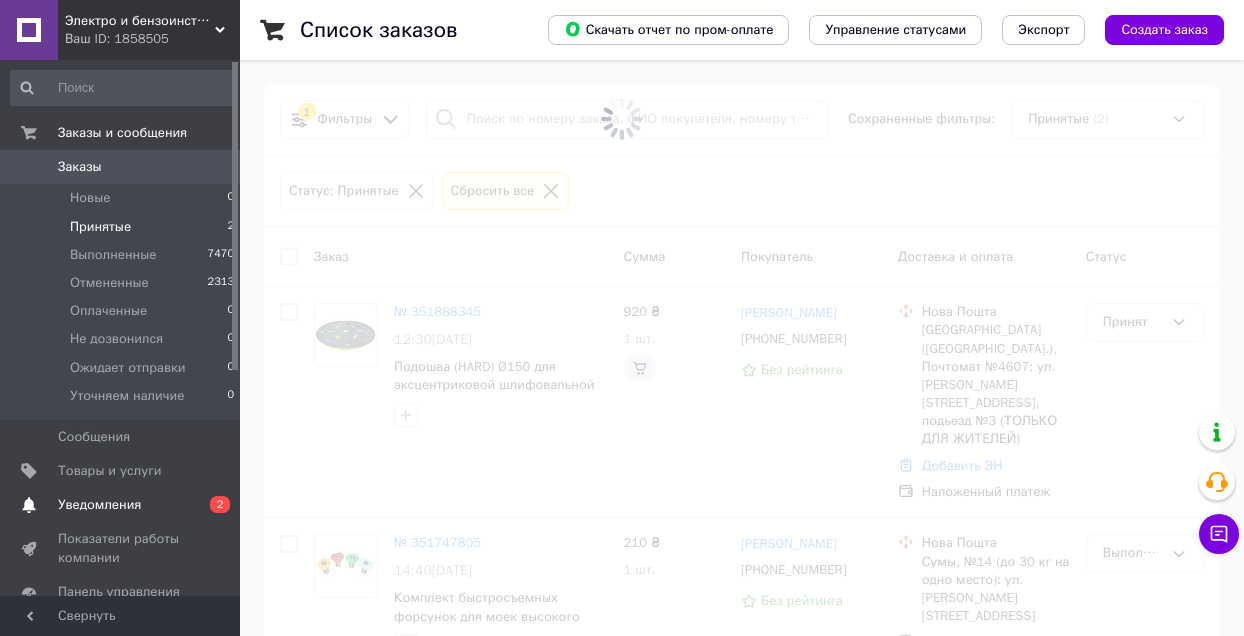 click on "Уведомления 0 2" at bounding box center [123, 505] 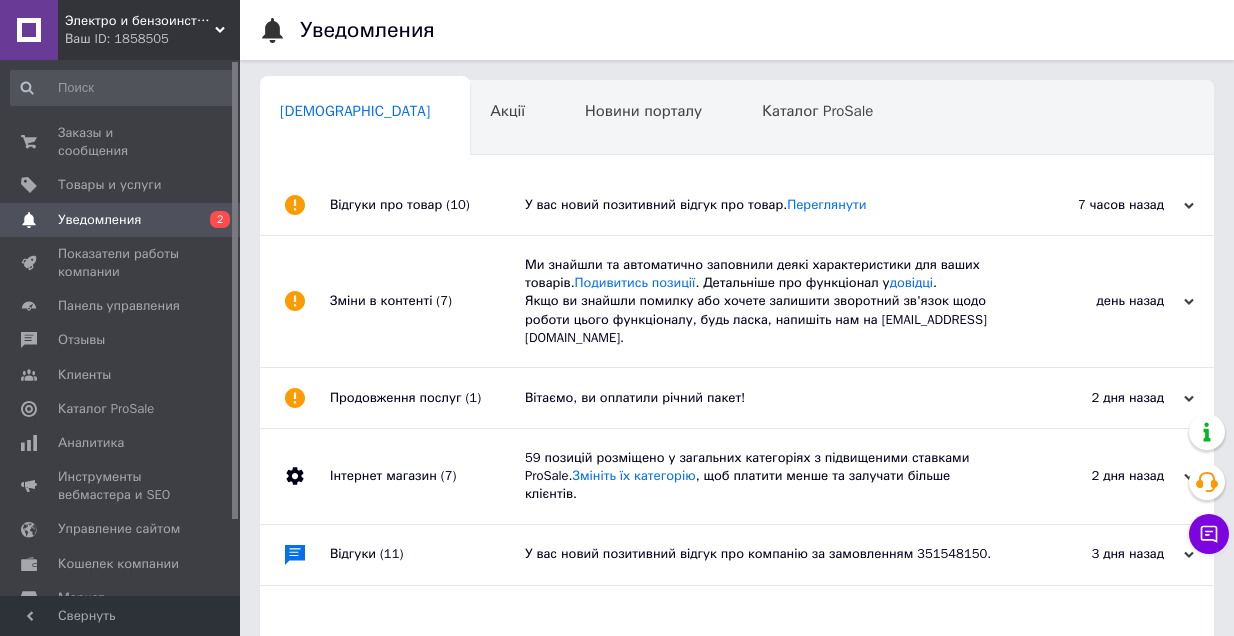 click on "Ми знайшли та автоматично заповнили деякі характеристики для ваших товарів.  Подивитись позиції . Детальніше про функціонал у  довідці . Якщо ви знайшли помилку або хочете залишити зворотний зв'язок щодо роботи цього функціоналу, будь ласка, напишіть нам на moderation@prom.ua." at bounding box center (759, 301) 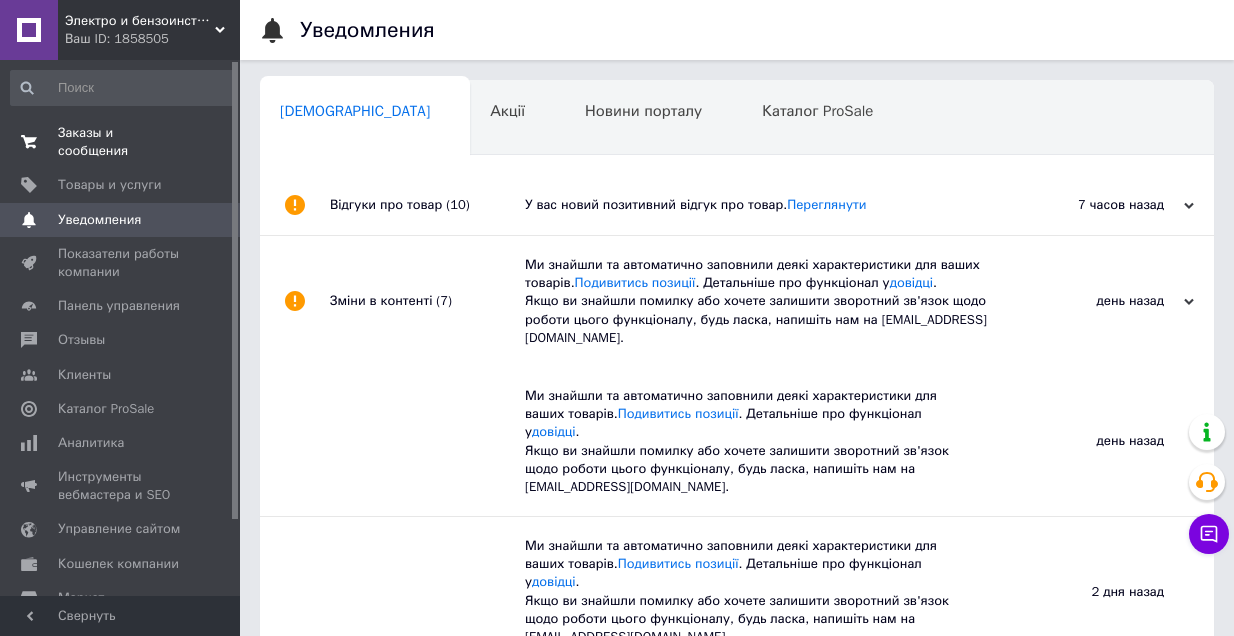 click on "Заказы и сообщения" at bounding box center [121, 142] 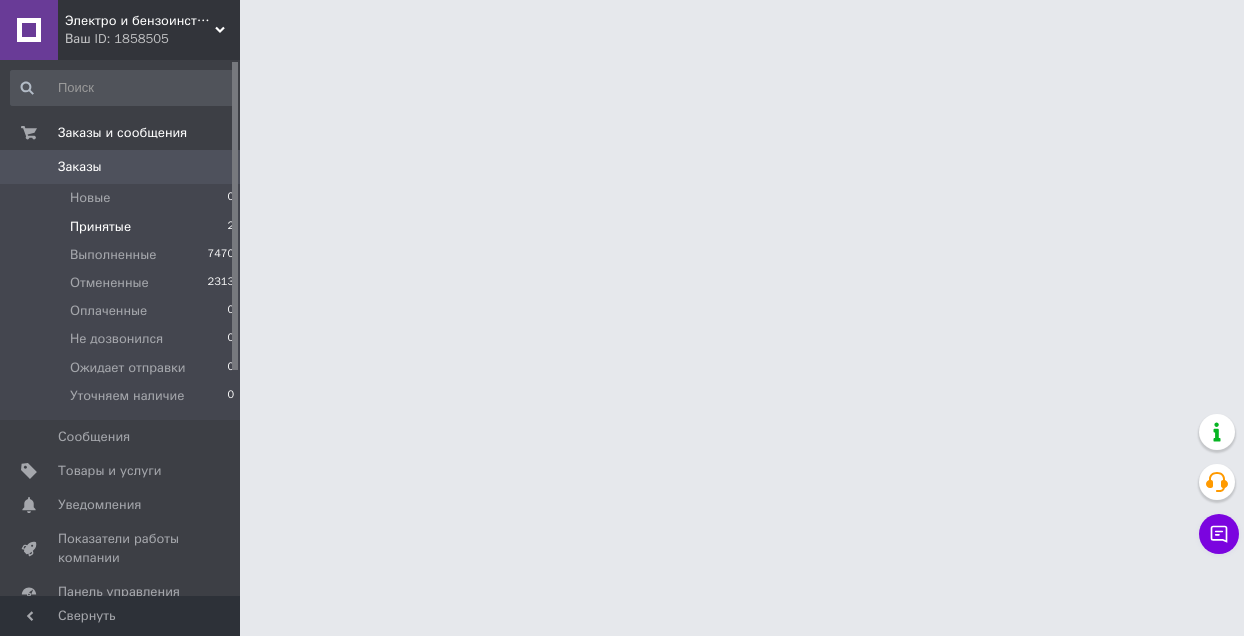 click on "Принятые" at bounding box center (100, 227) 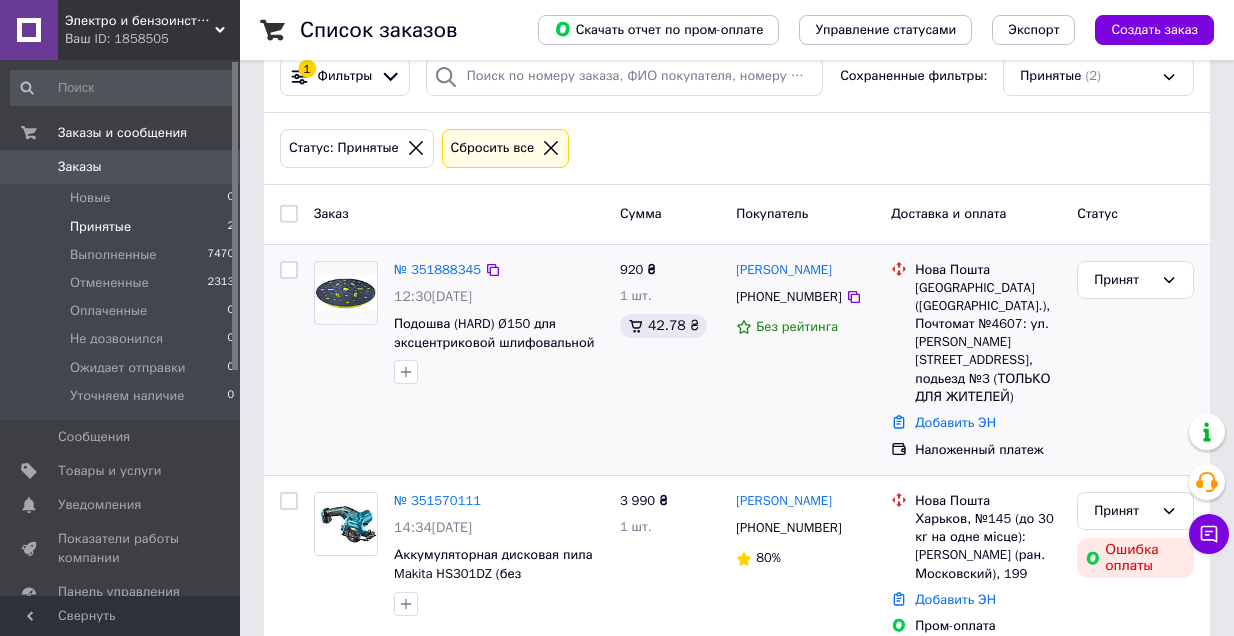 scroll, scrollTop: 204, scrollLeft: 0, axis: vertical 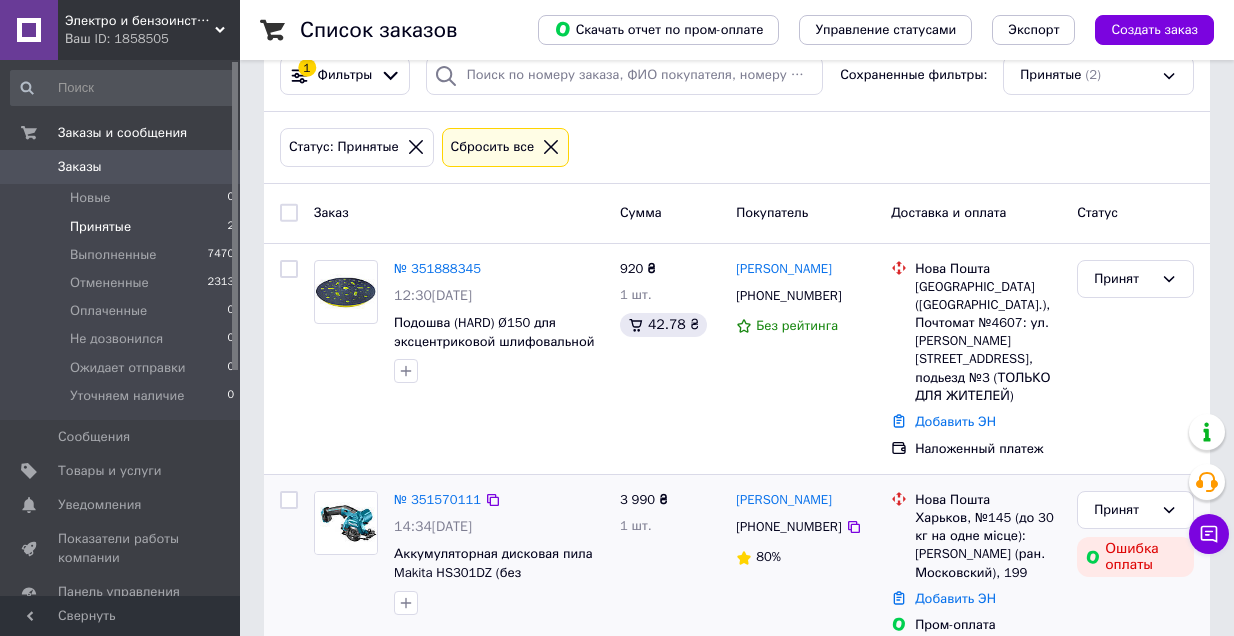 click on "Принят Ошибка оплаты" at bounding box center [1135, 563] 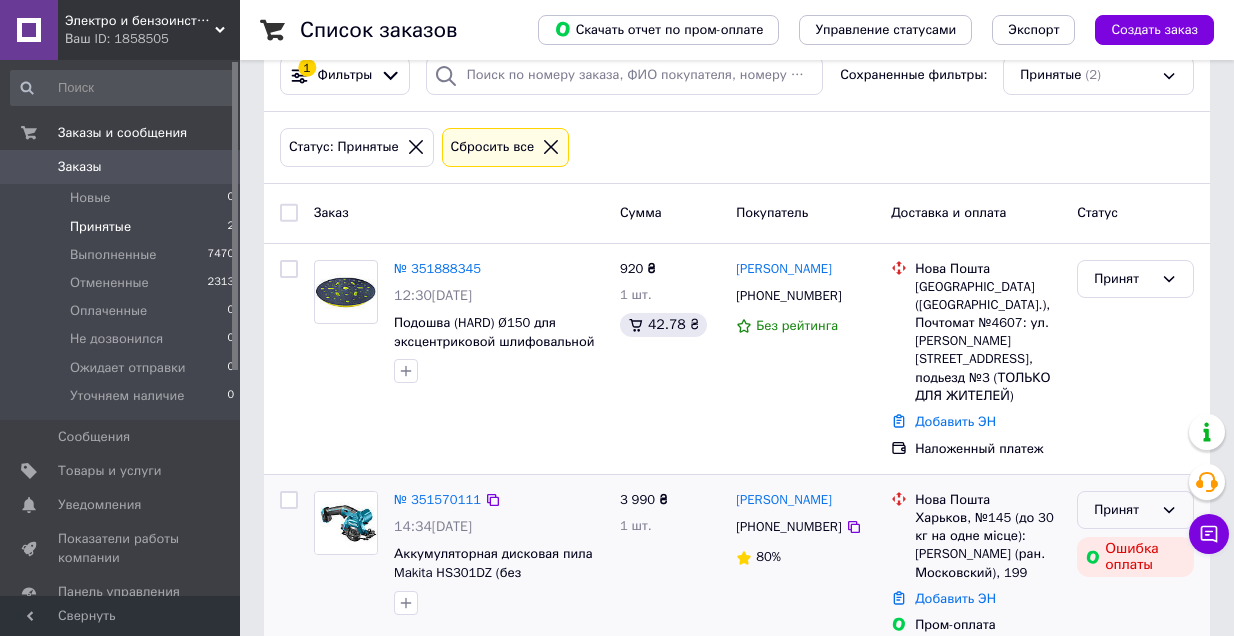 click on "Принят" at bounding box center (1135, 510) 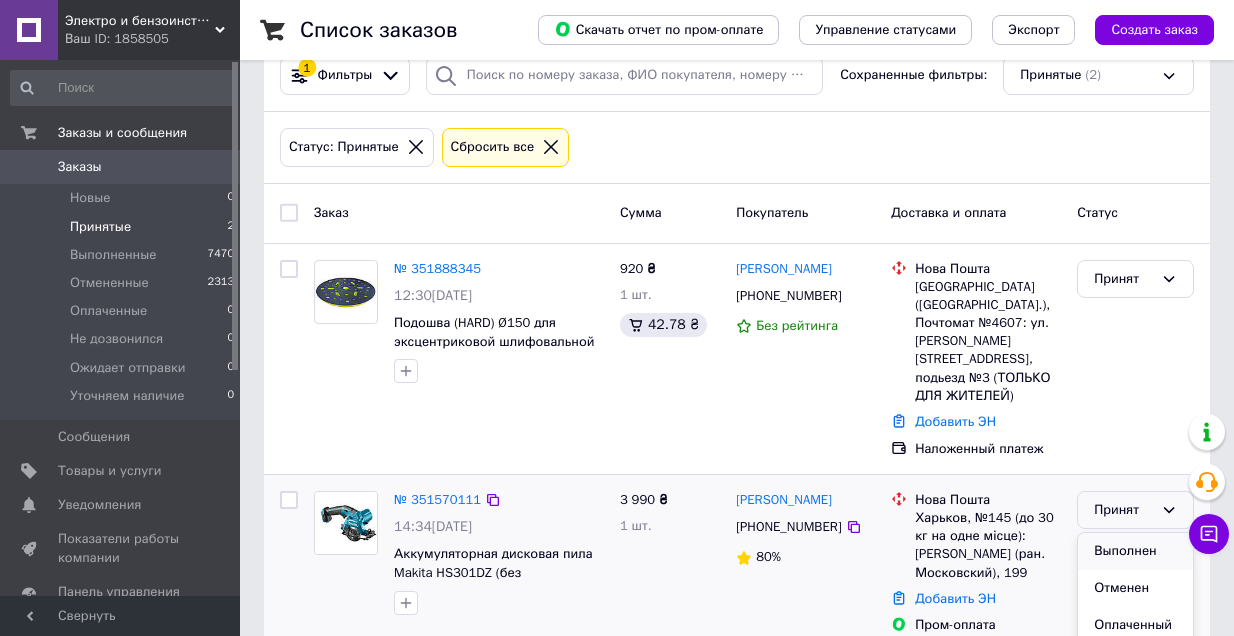 click on "Выполнен" at bounding box center (1135, 551) 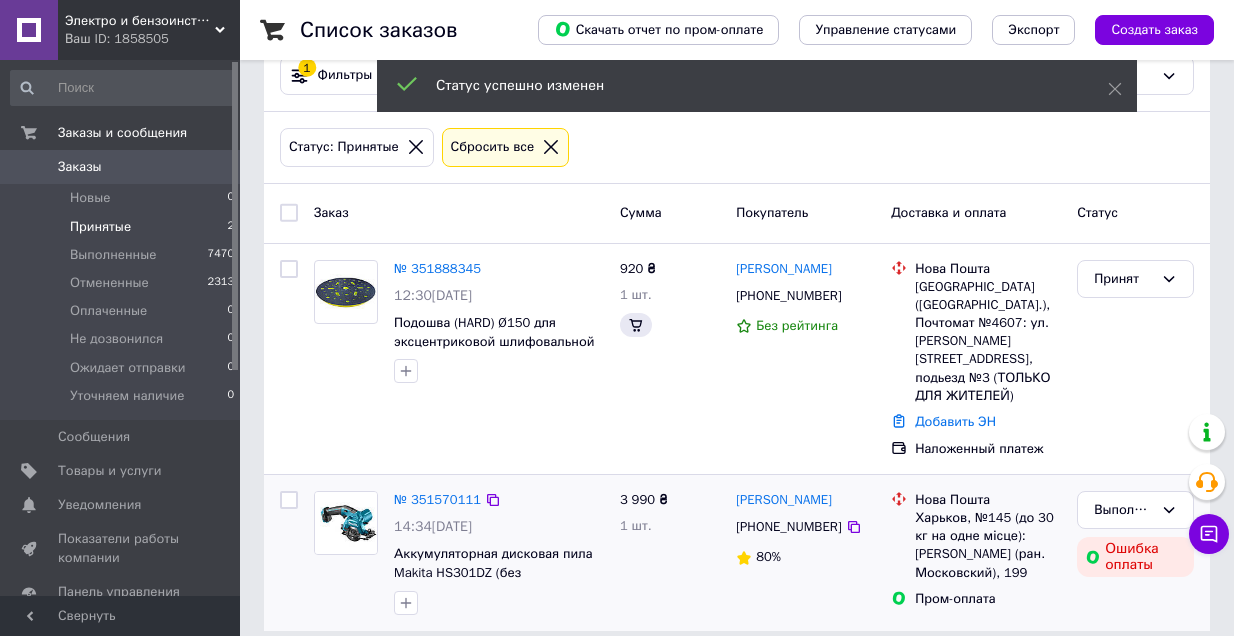scroll, scrollTop: 184, scrollLeft: 0, axis: vertical 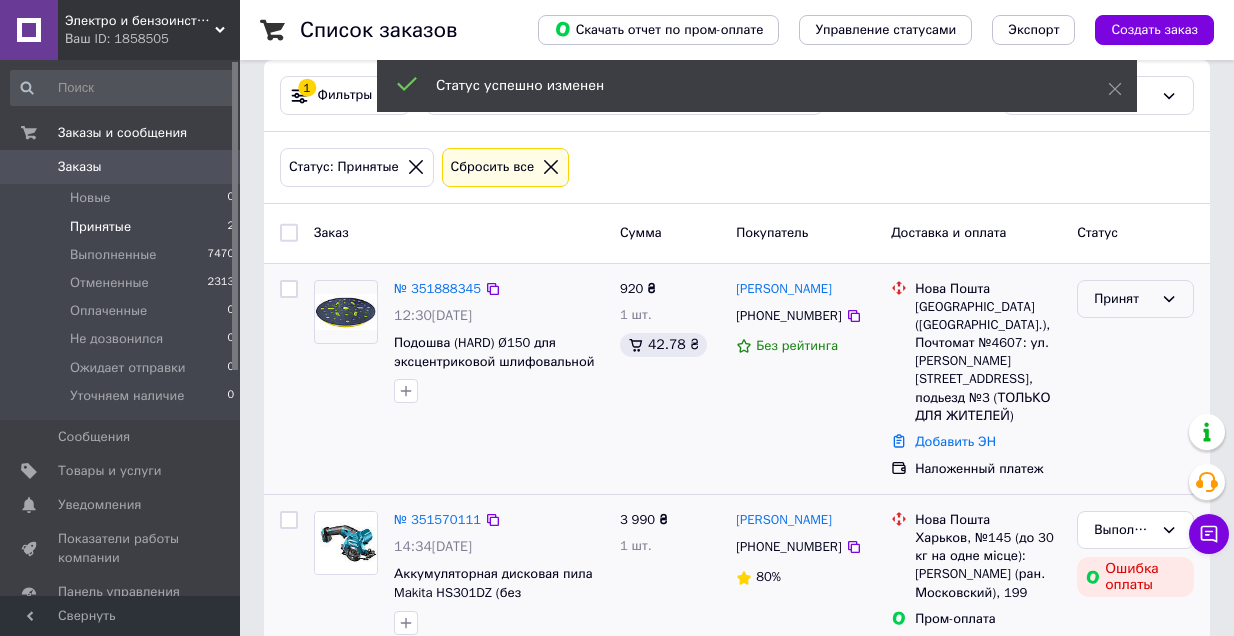 click on "Принят" at bounding box center (1123, 299) 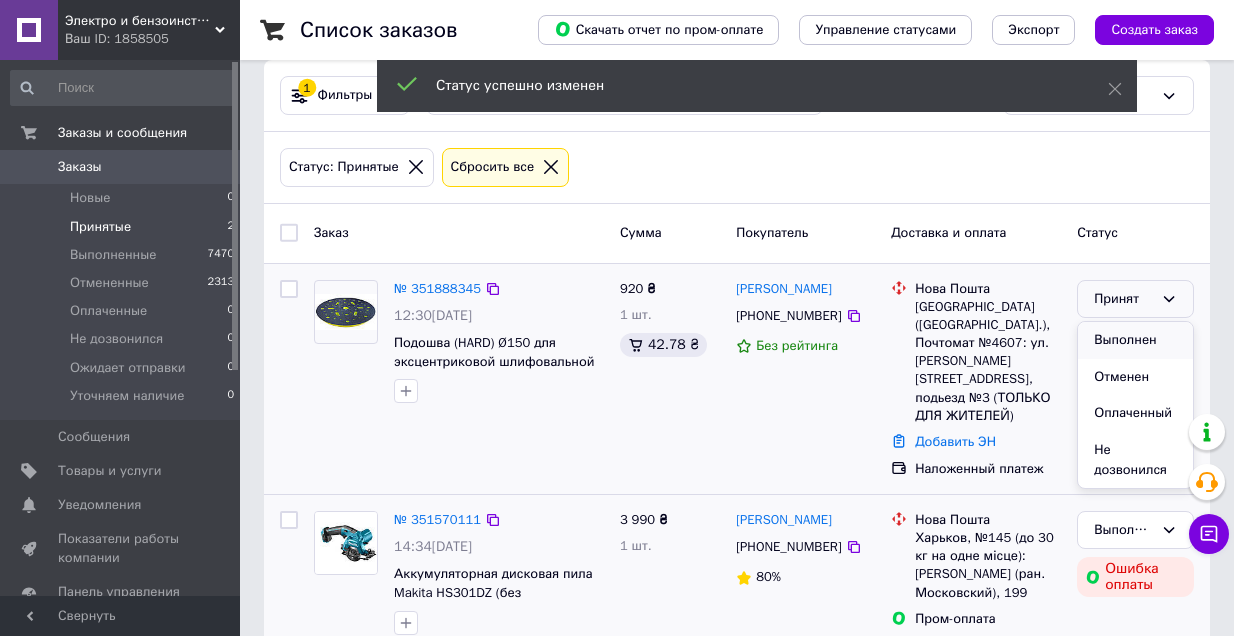 click on "Выполнен" at bounding box center [1135, 340] 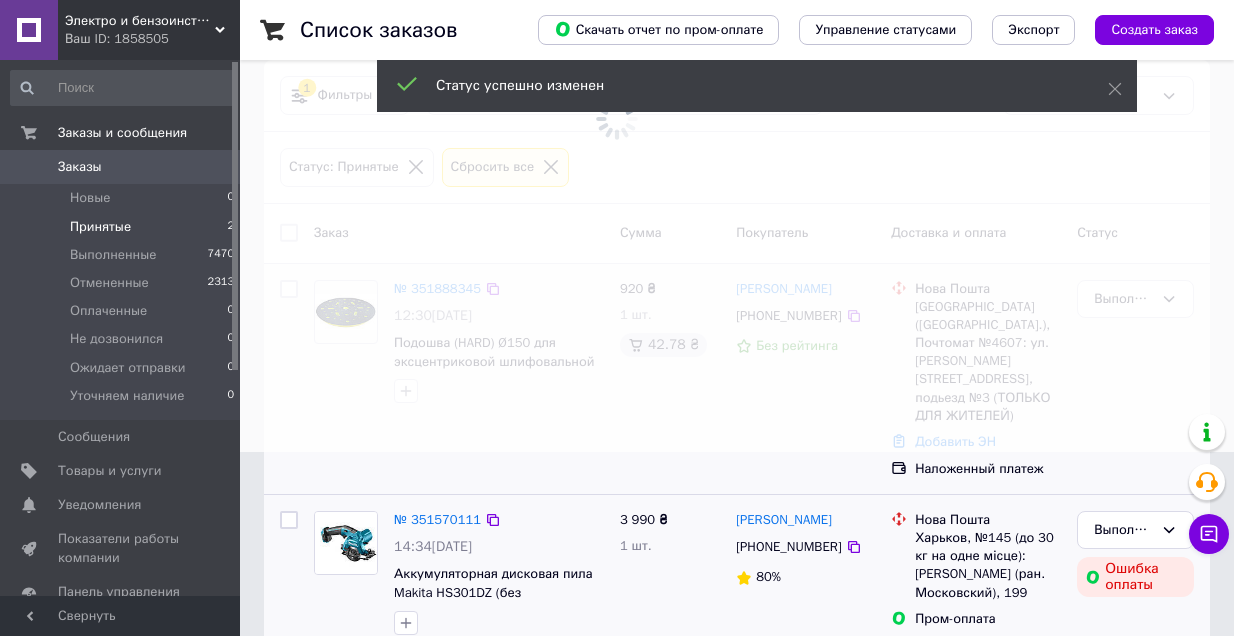 scroll, scrollTop: 157, scrollLeft: 0, axis: vertical 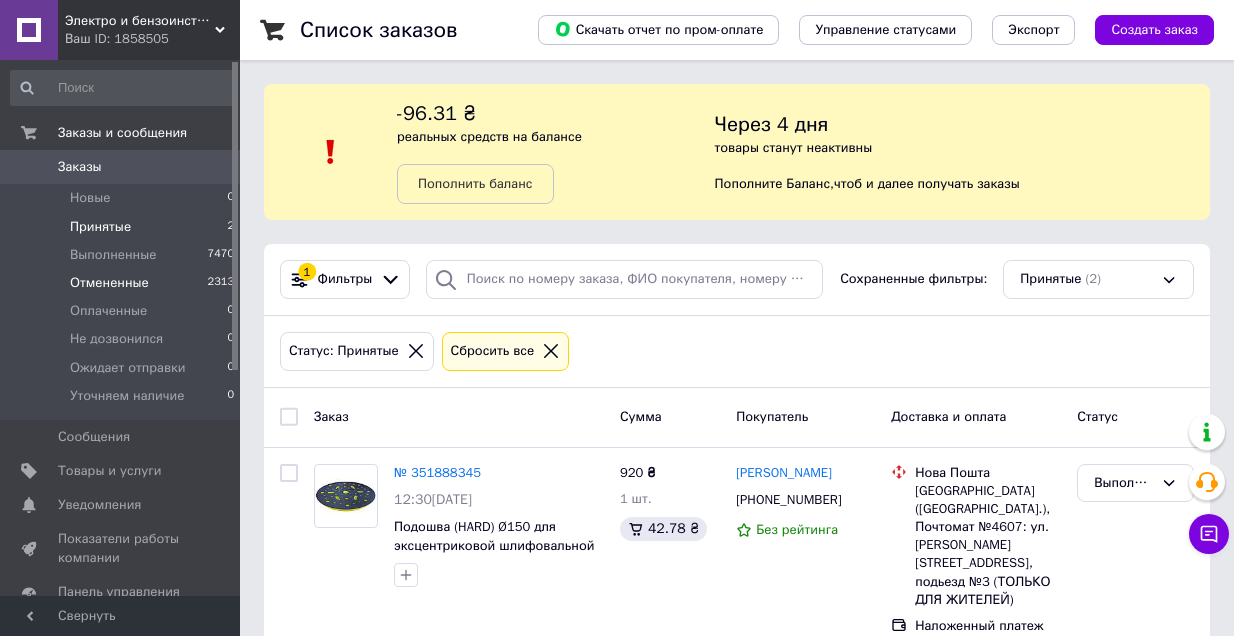 click on "Отмененные 2313" at bounding box center [123, 283] 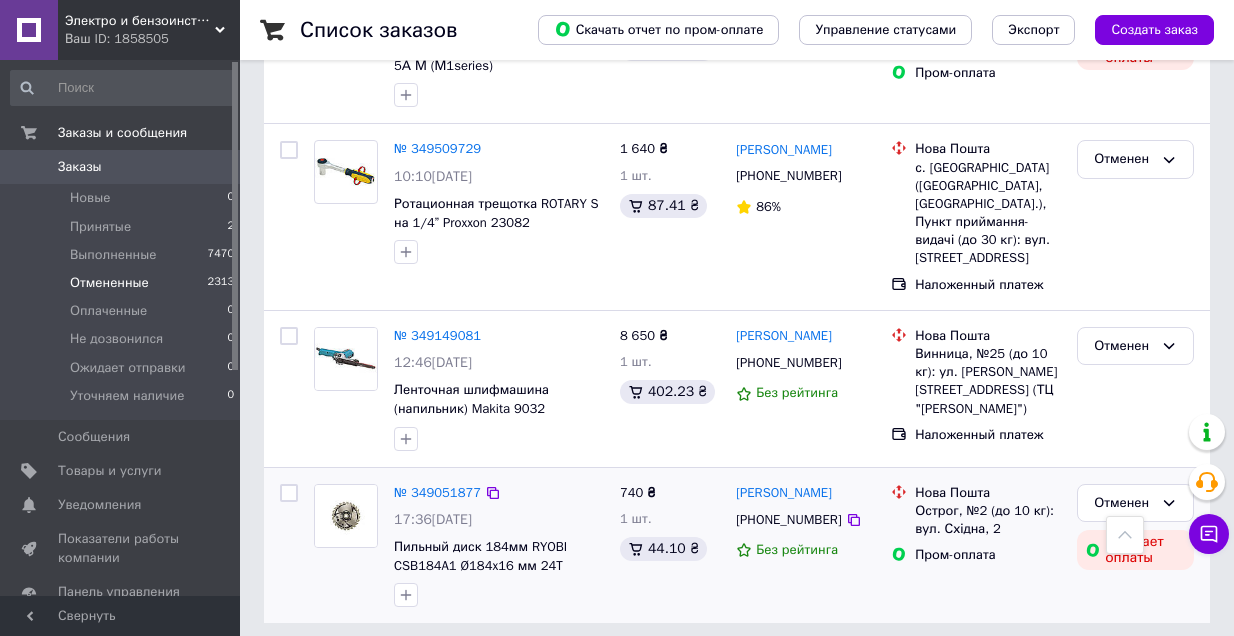 scroll, scrollTop: 3239, scrollLeft: 0, axis: vertical 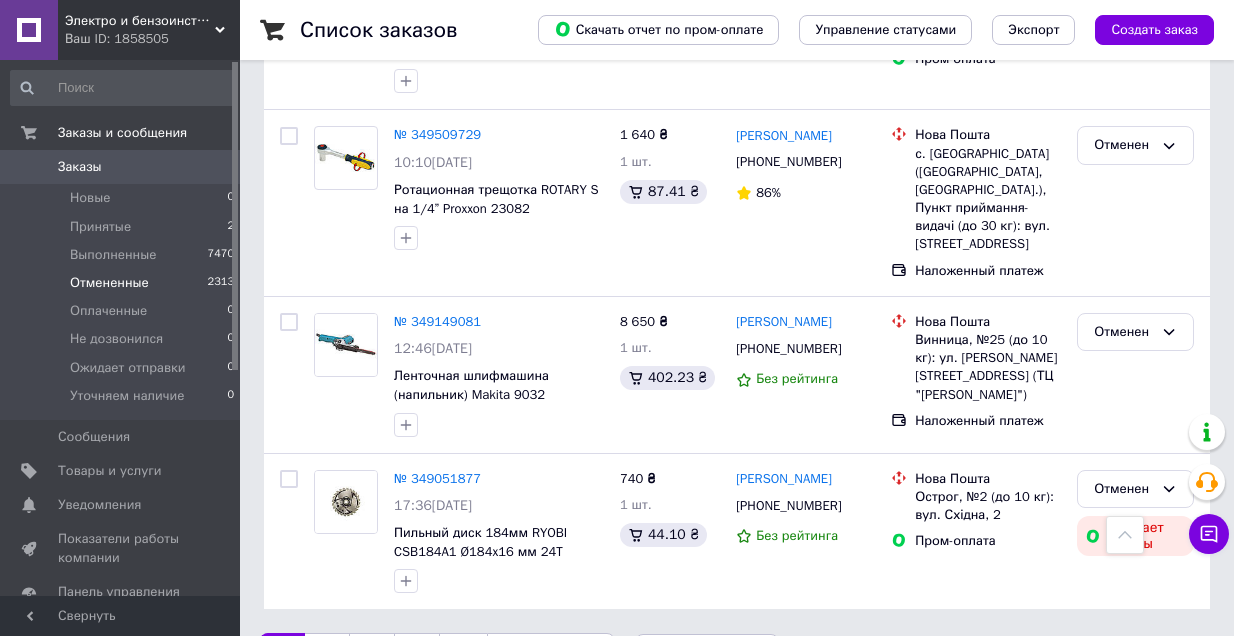 click on "2" at bounding box center (327, 654) 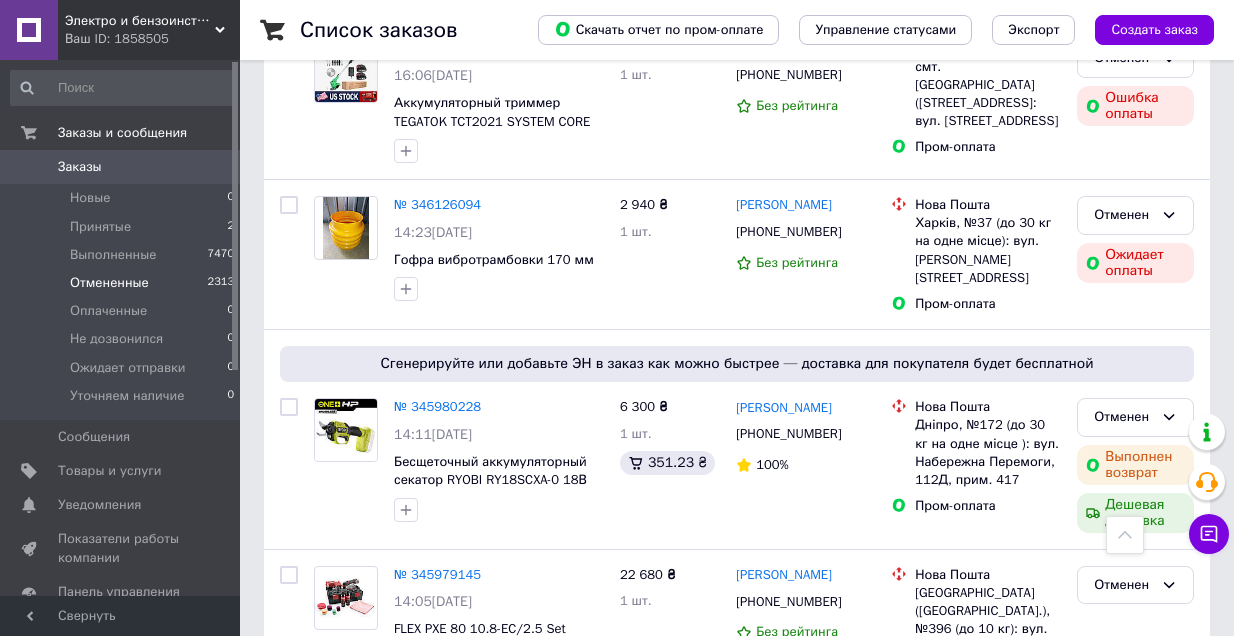 scroll, scrollTop: 3166, scrollLeft: 0, axis: vertical 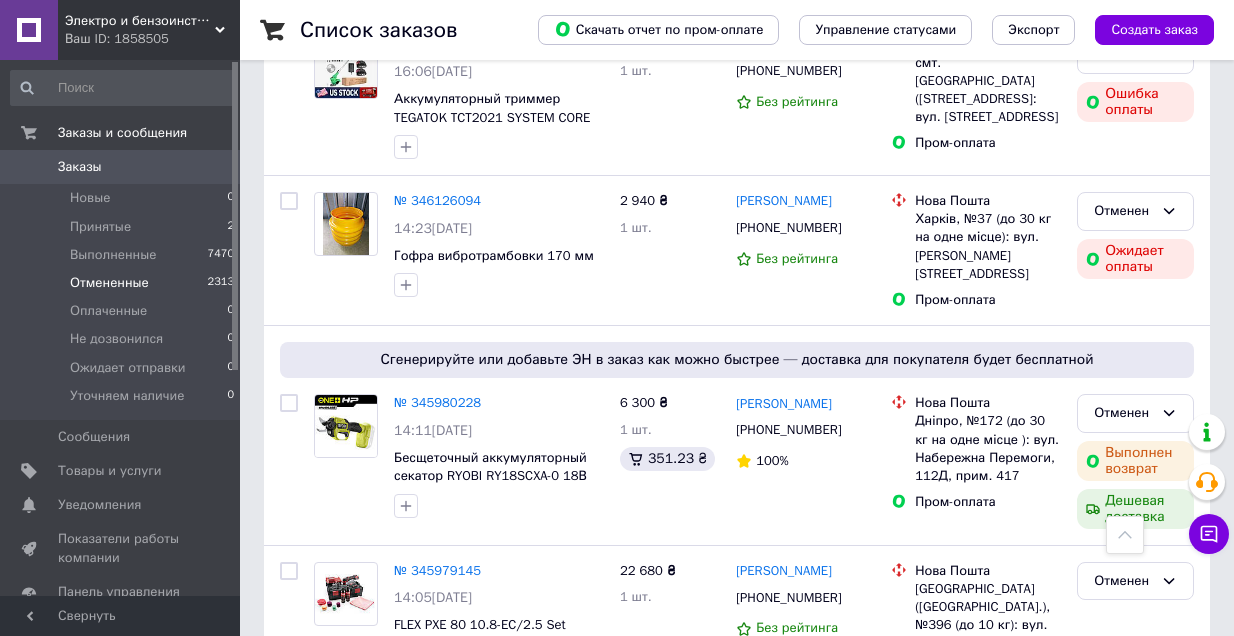 click on "3" at bounding box center [505, 776] 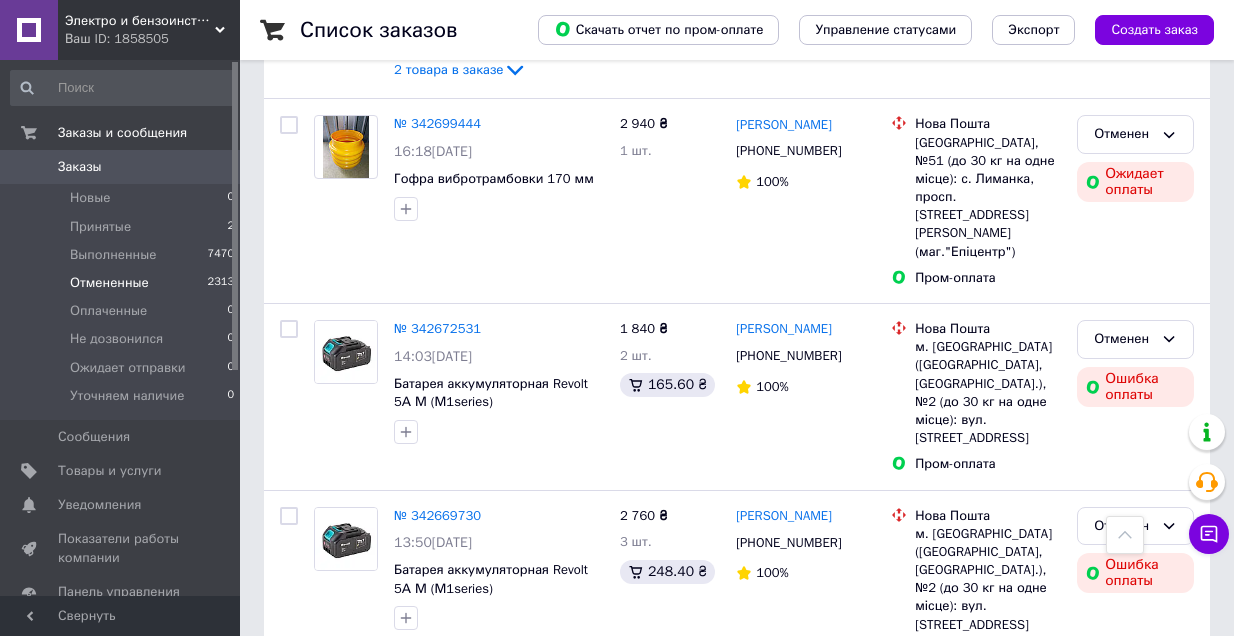 scroll, scrollTop: 3321, scrollLeft: 0, axis: vertical 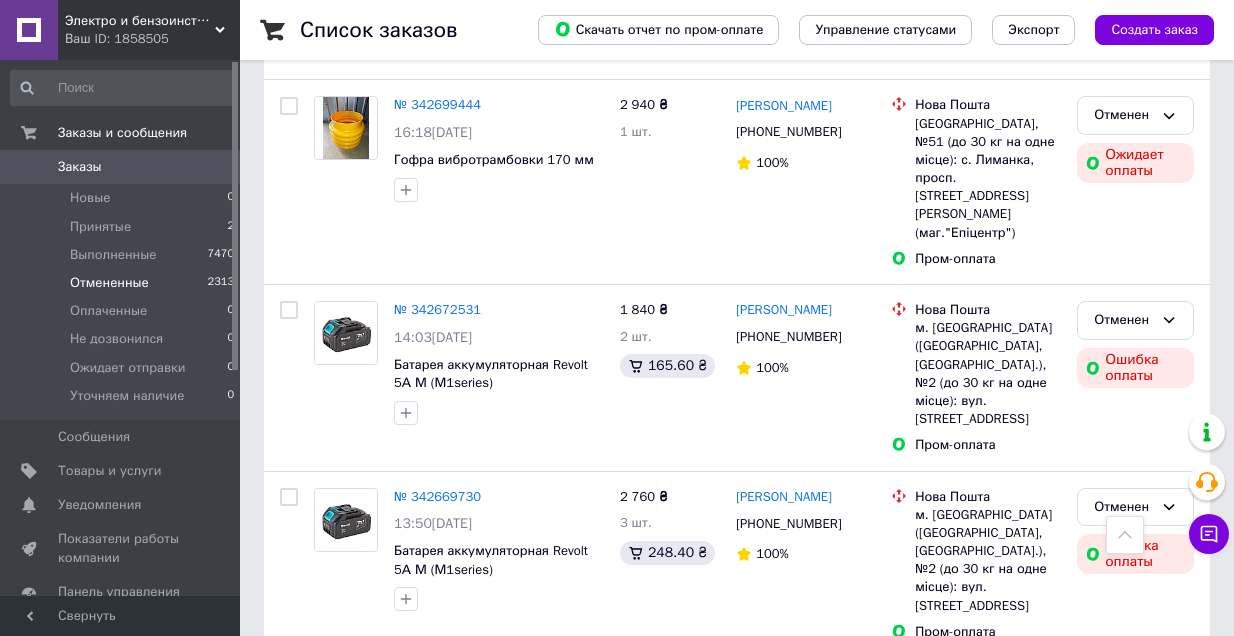 click on "4" at bounding box center [550, 859] 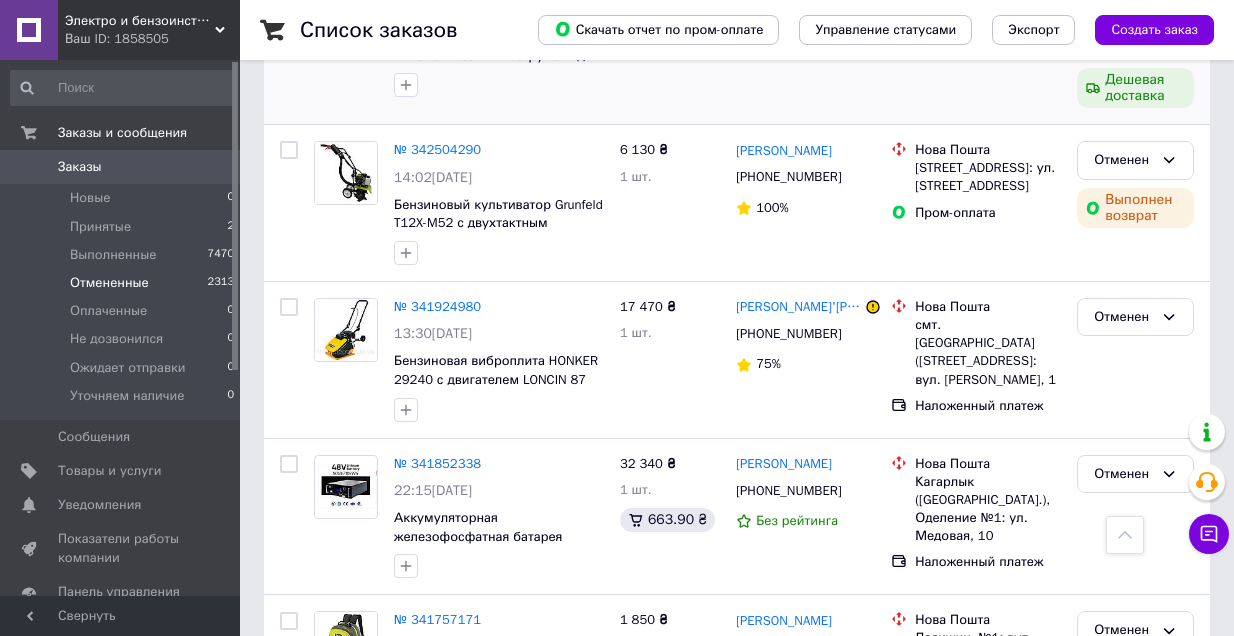 scroll, scrollTop: 533, scrollLeft: 0, axis: vertical 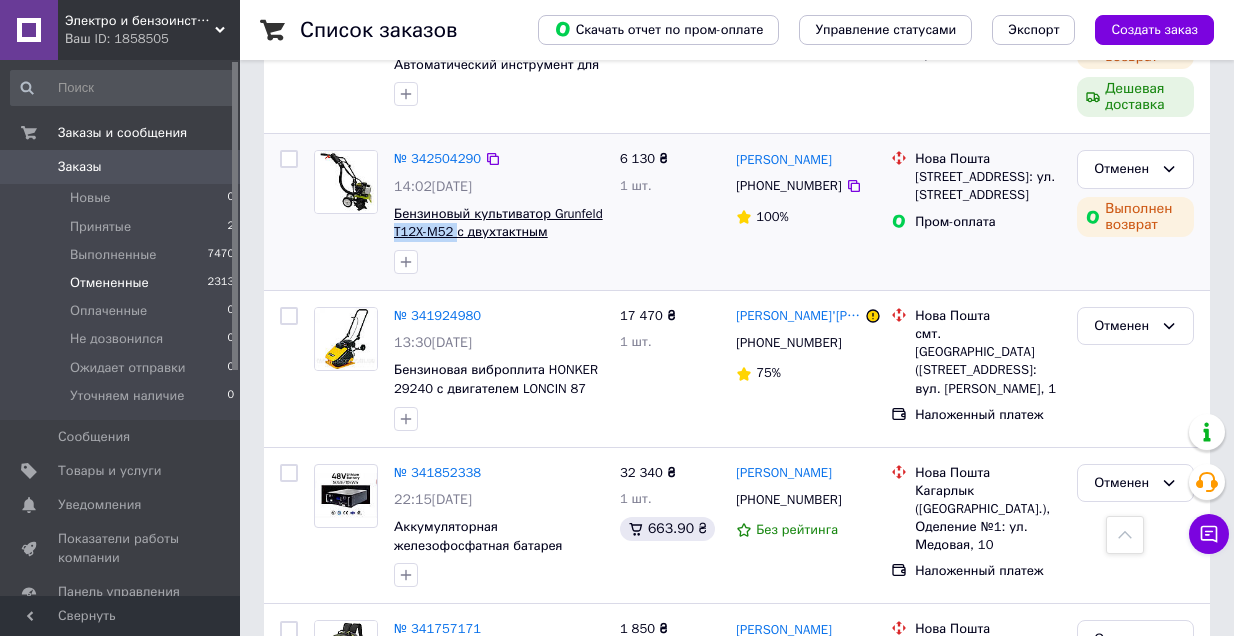 drag, startPoint x: 395, startPoint y: 227, endPoint x: 455, endPoint y: 232, distance: 60.207973 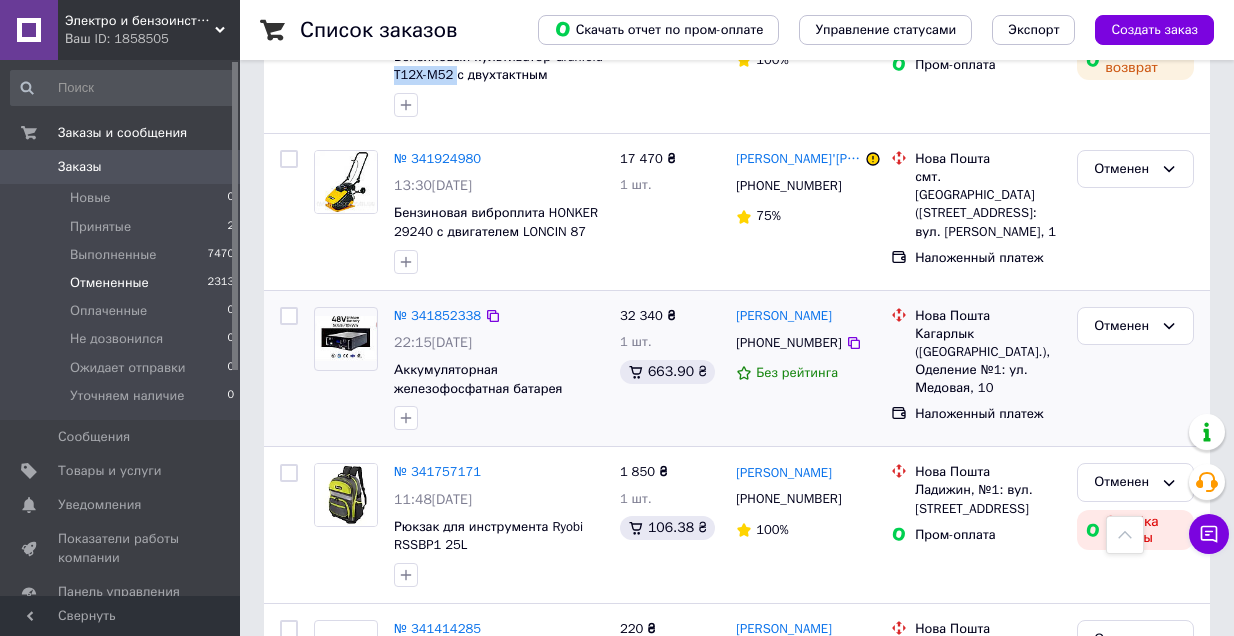 scroll, scrollTop: 666, scrollLeft: 0, axis: vertical 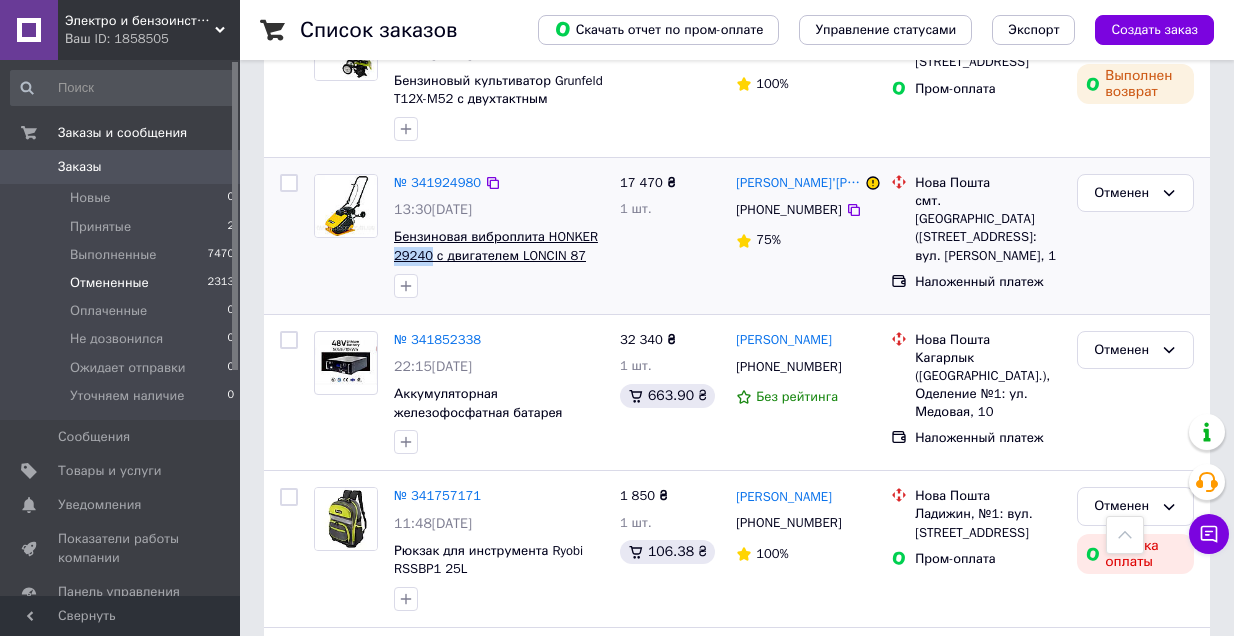 drag, startPoint x: 391, startPoint y: 256, endPoint x: 426, endPoint y: 255, distance: 35.014282 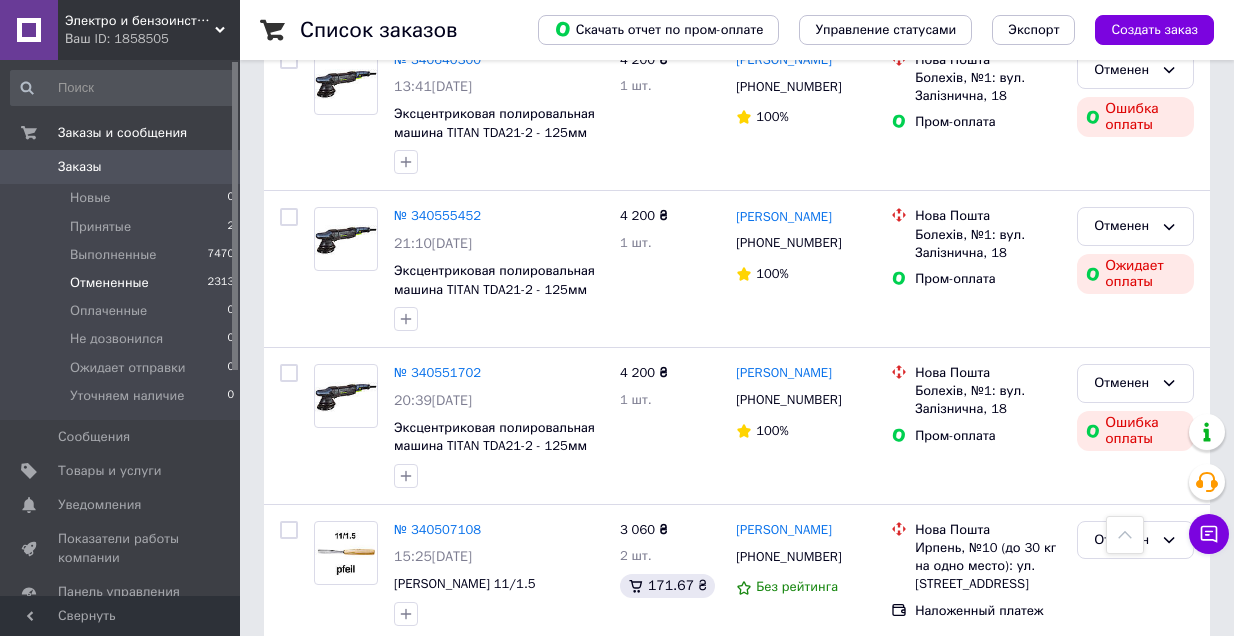 scroll, scrollTop: 3184, scrollLeft: 0, axis: vertical 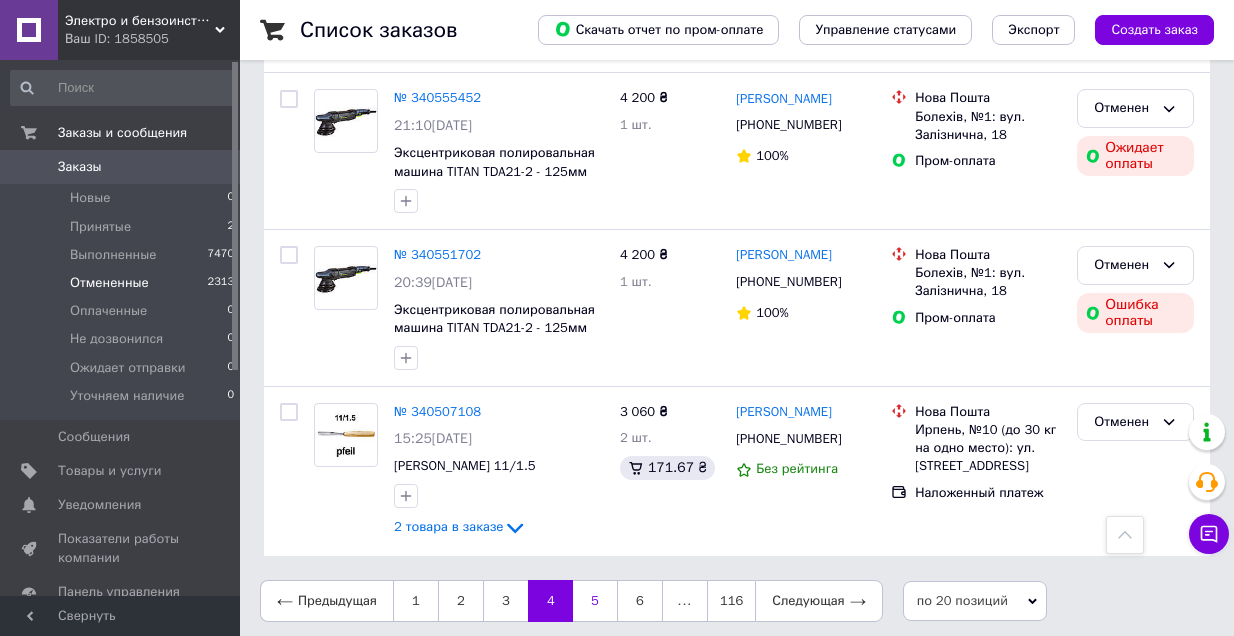 click on "5" at bounding box center (595, 601) 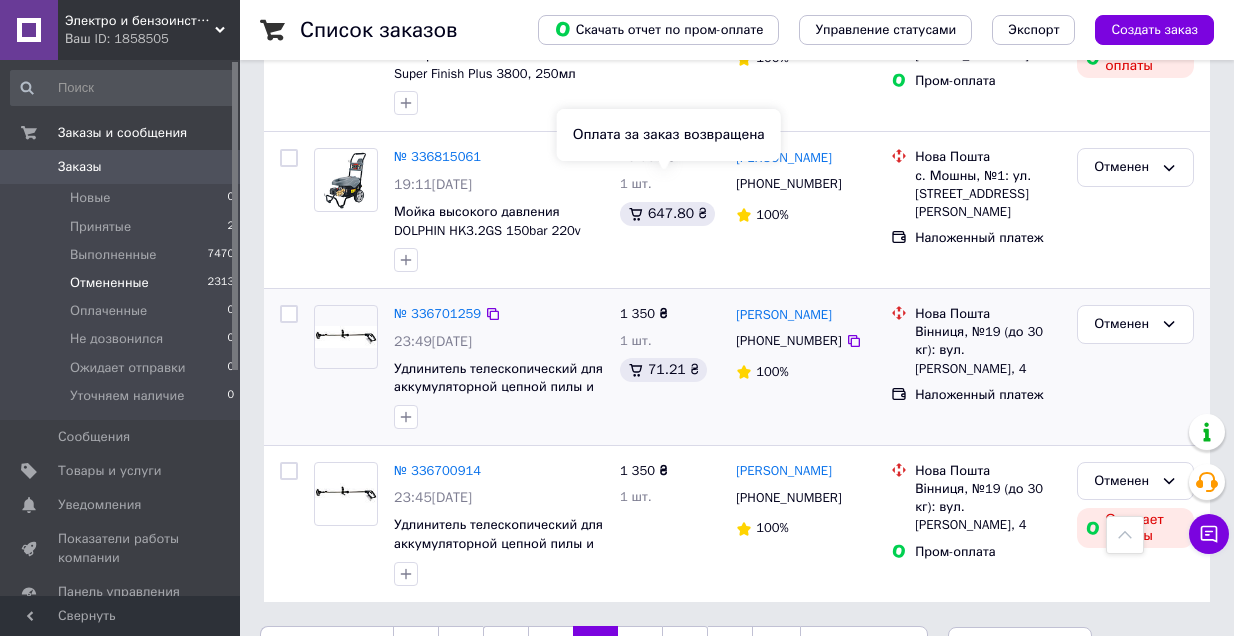 scroll, scrollTop: 3180, scrollLeft: 0, axis: vertical 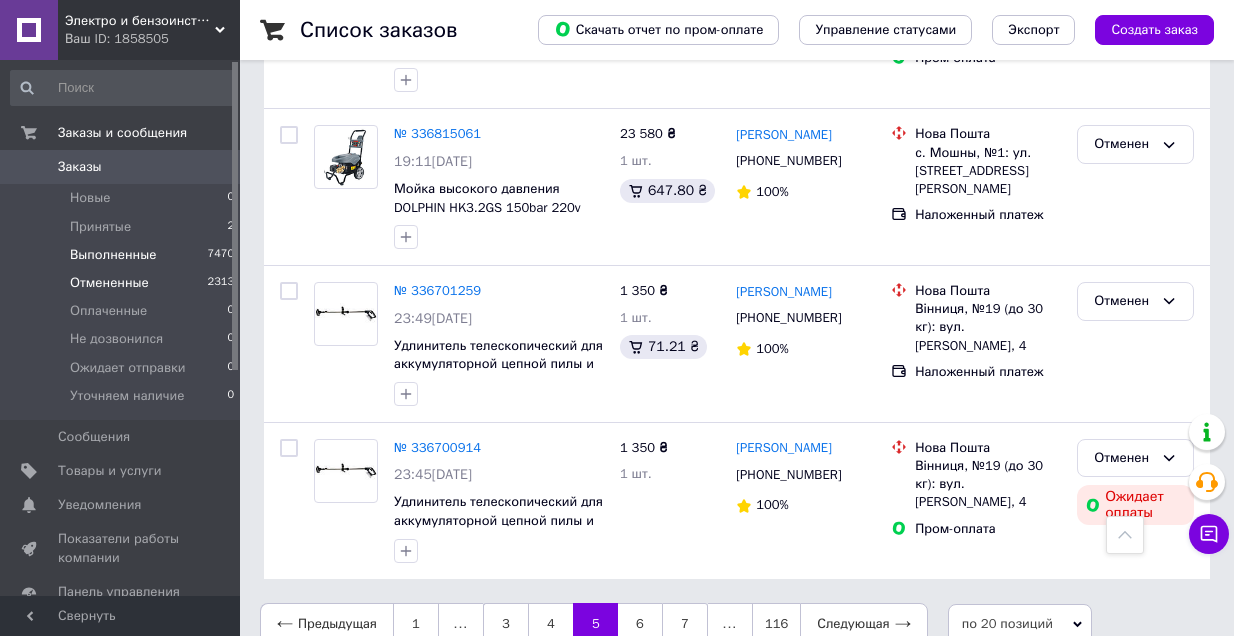 click on "Выполненные" at bounding box center (113, 255) 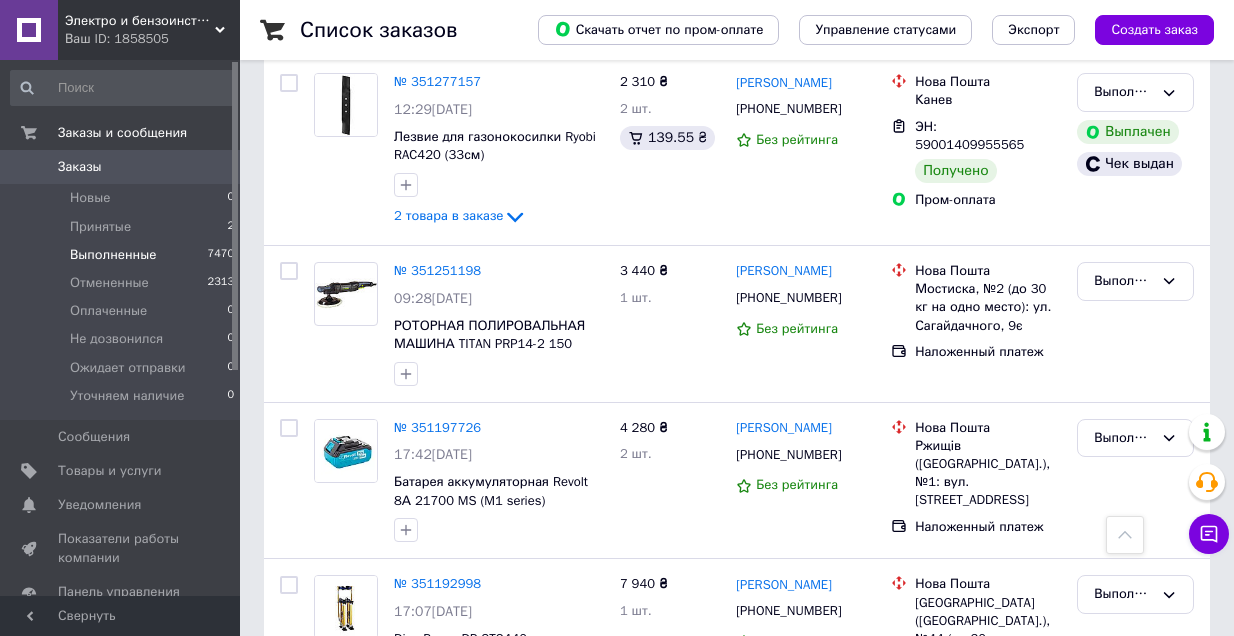 scroll, scrollTop: 3238, scrollLeft: 0, axis: vertical 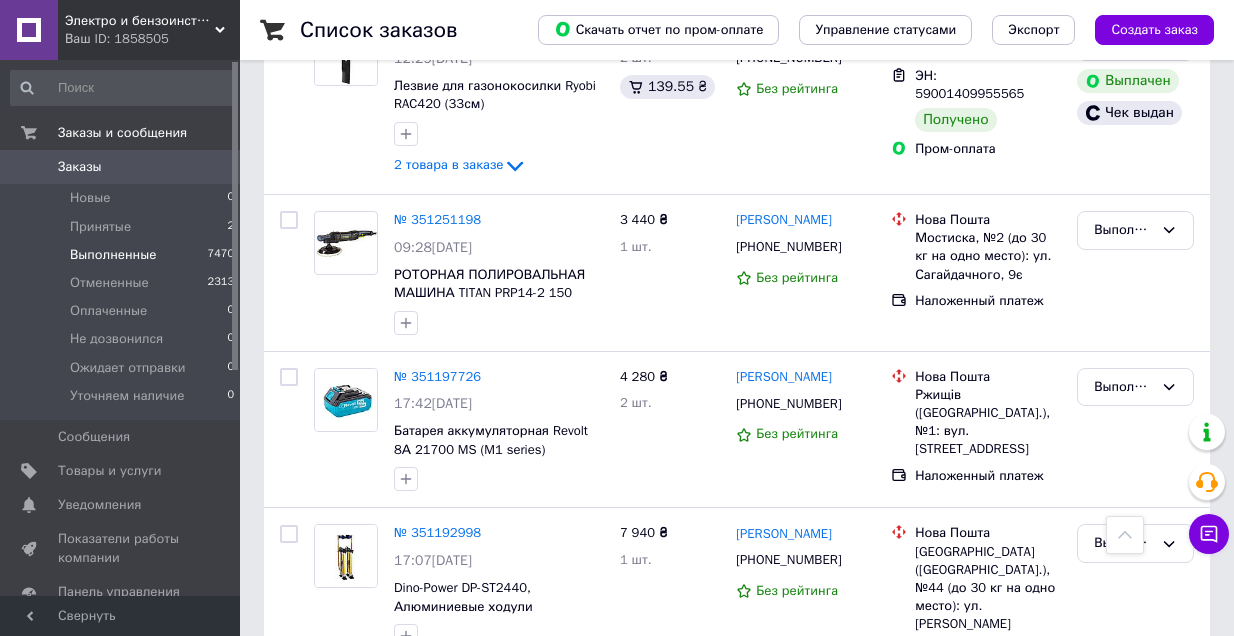click on "..." at bounding box center (417, 775) 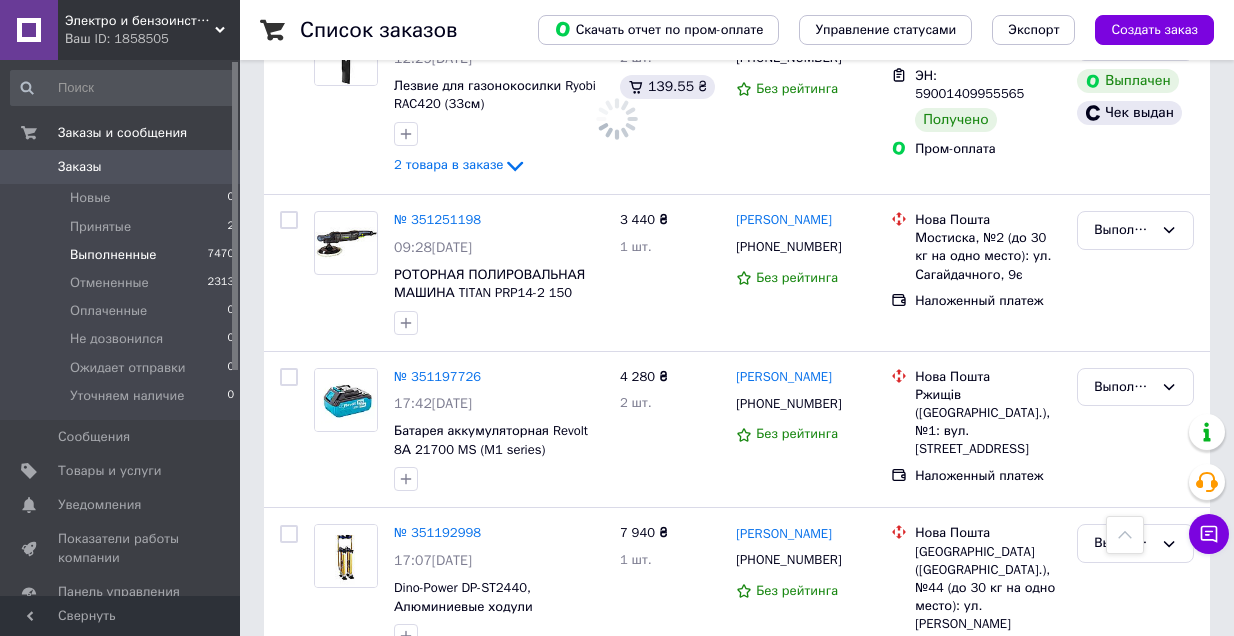click on "5" at bounding box center (595, 775) 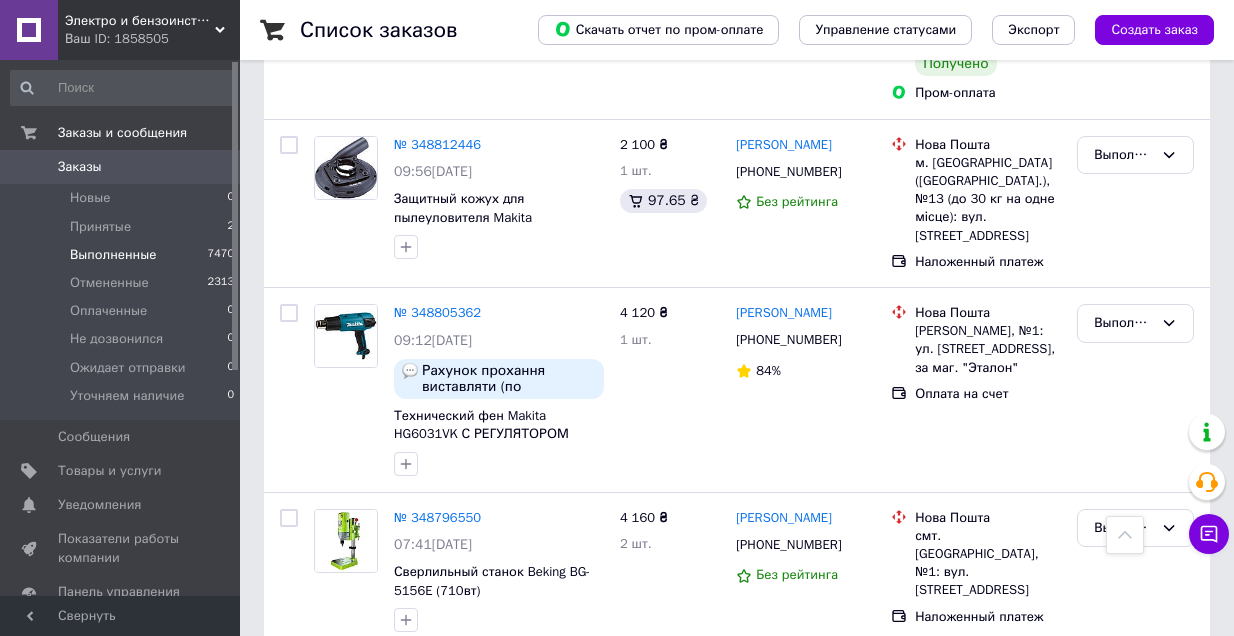 scroll, scrollTop: 3238, scrollLeft: 0, axis: vertical 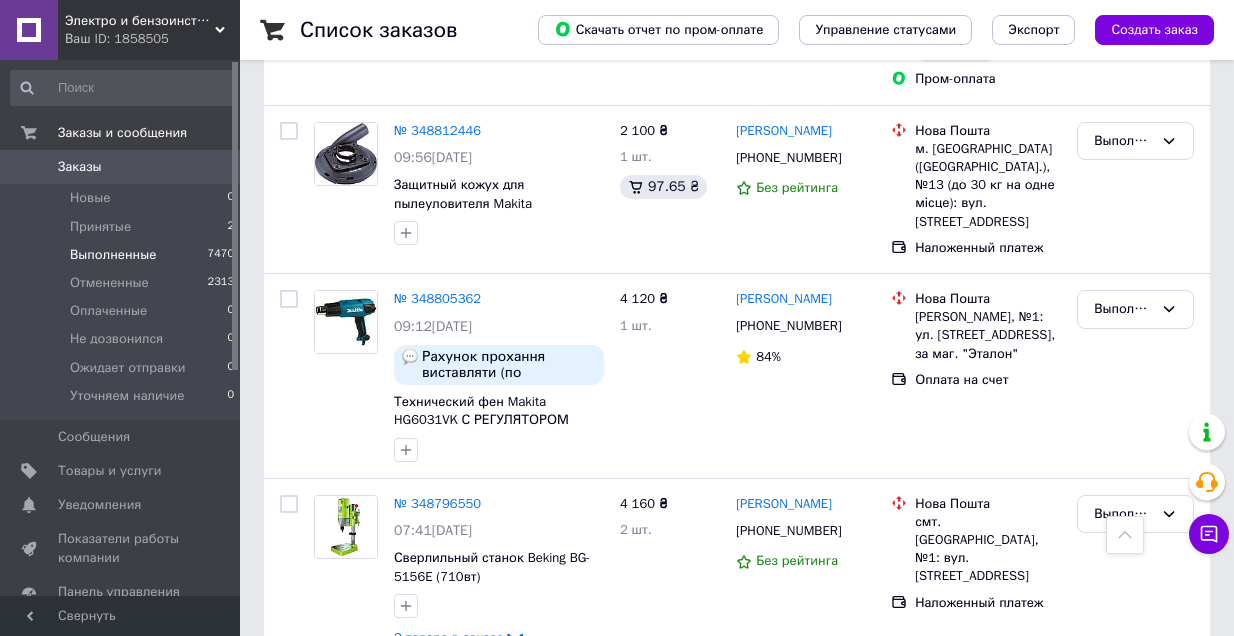 click on "6" at bounding box center [640, 711] 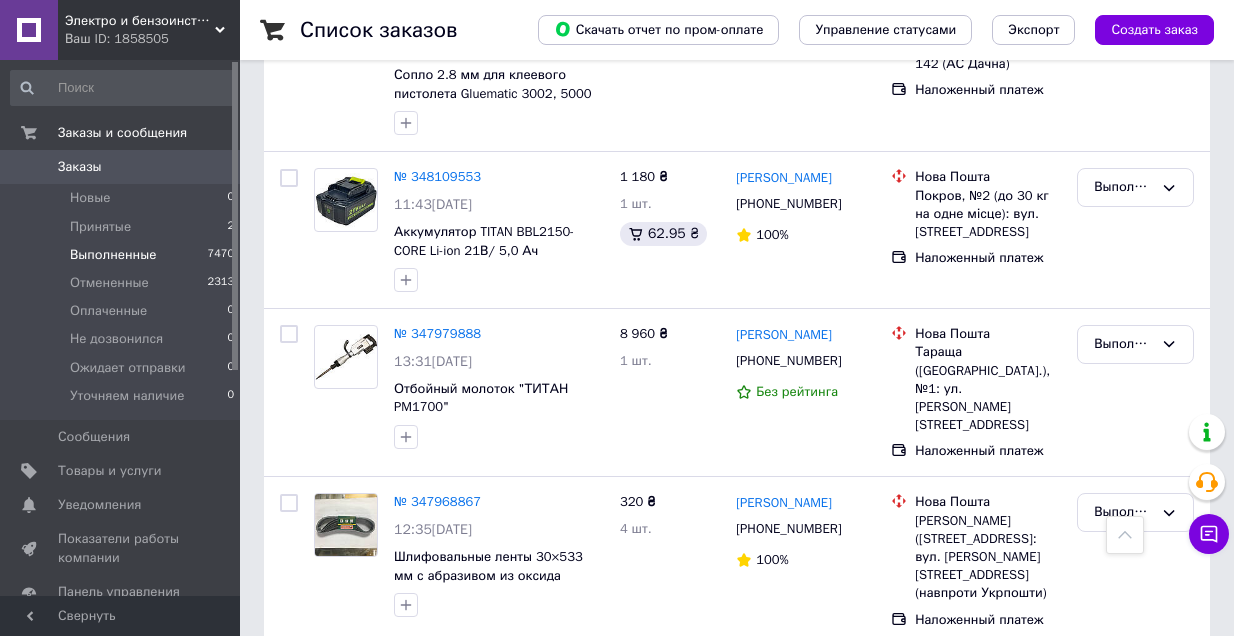 scroll, scrollTop: 3300, scrollLeft: 0, axis: vertical 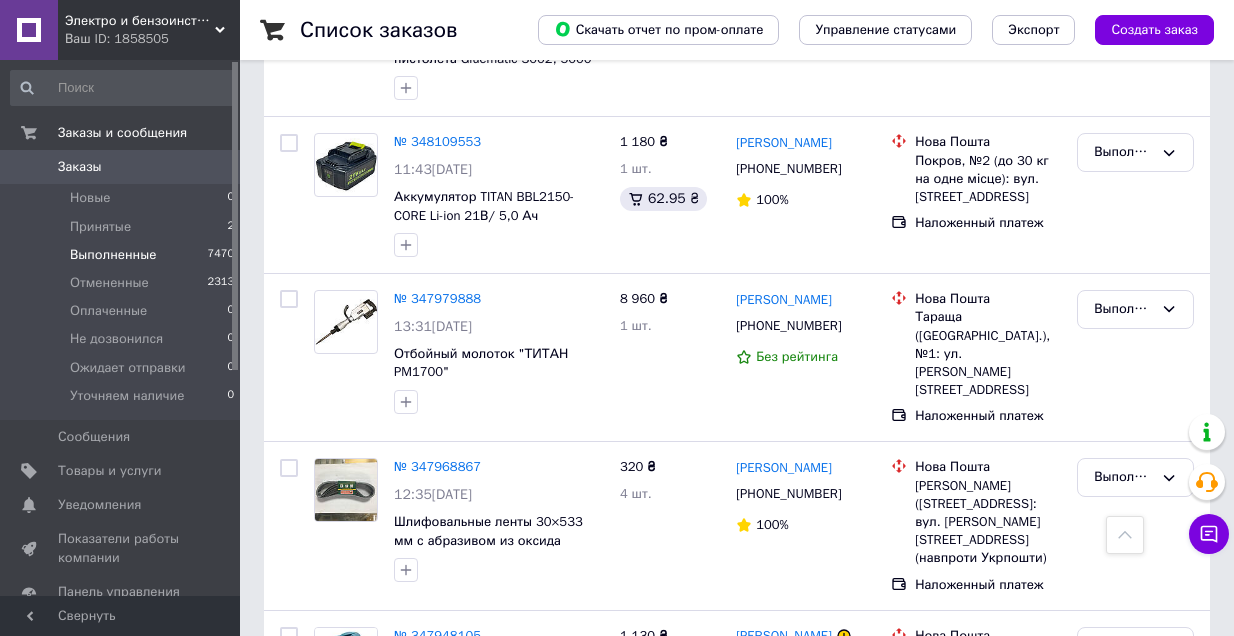 click on "7" at bounding box center [640, 811] 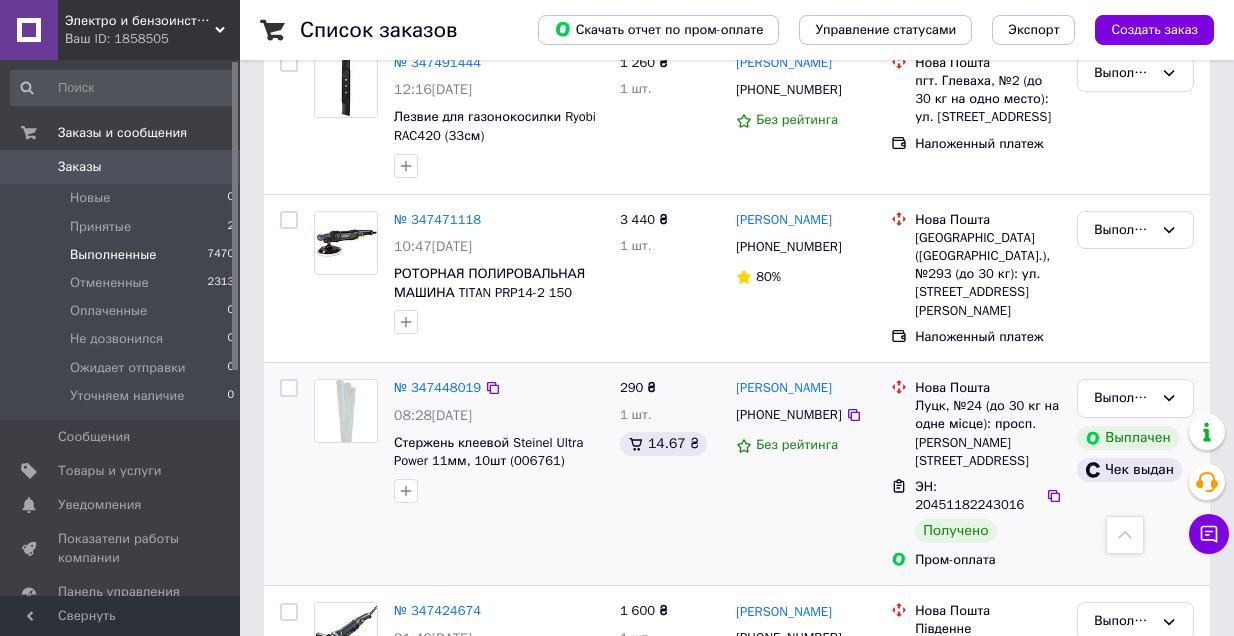 scroll, scrollTop: 3222, scrollLeft: 0, axis: vertical 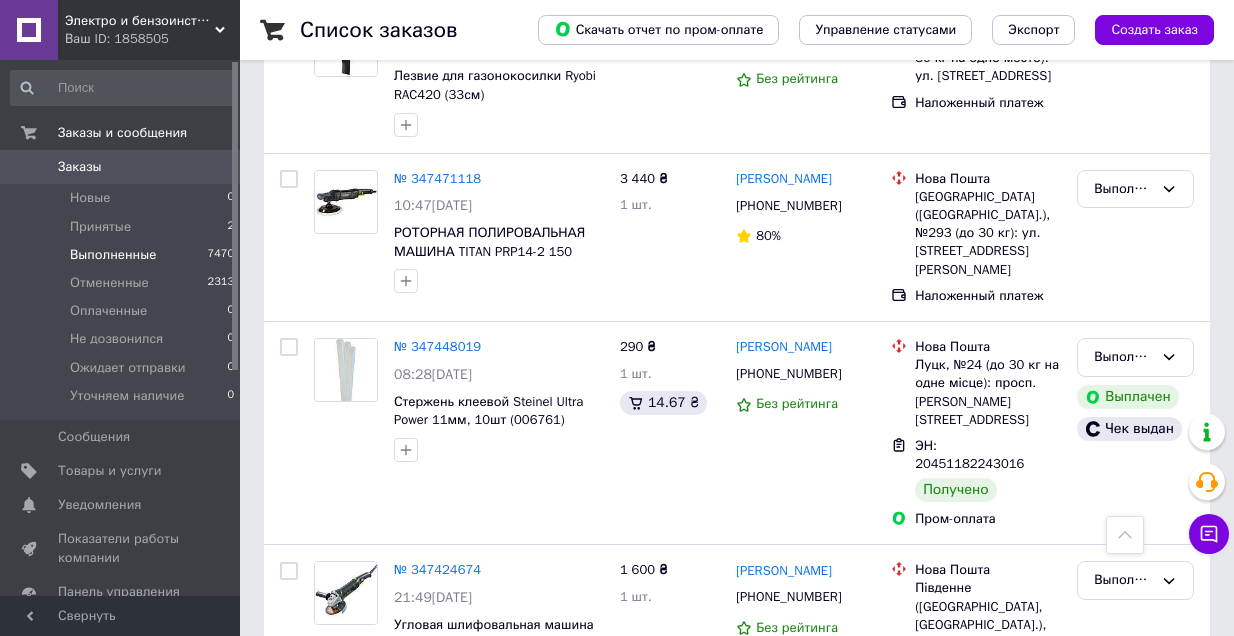 click on "8" at bounding box center (640, 776) 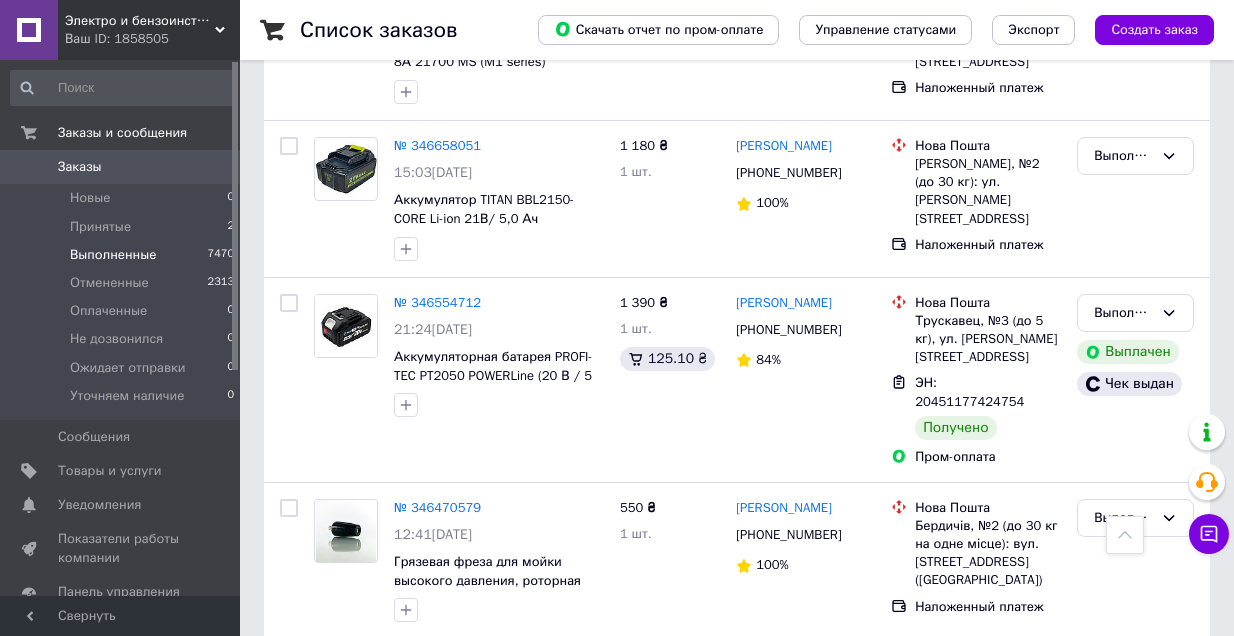 scroll, scrollTop: 3168, scrollLeft: 0, axis: vertical 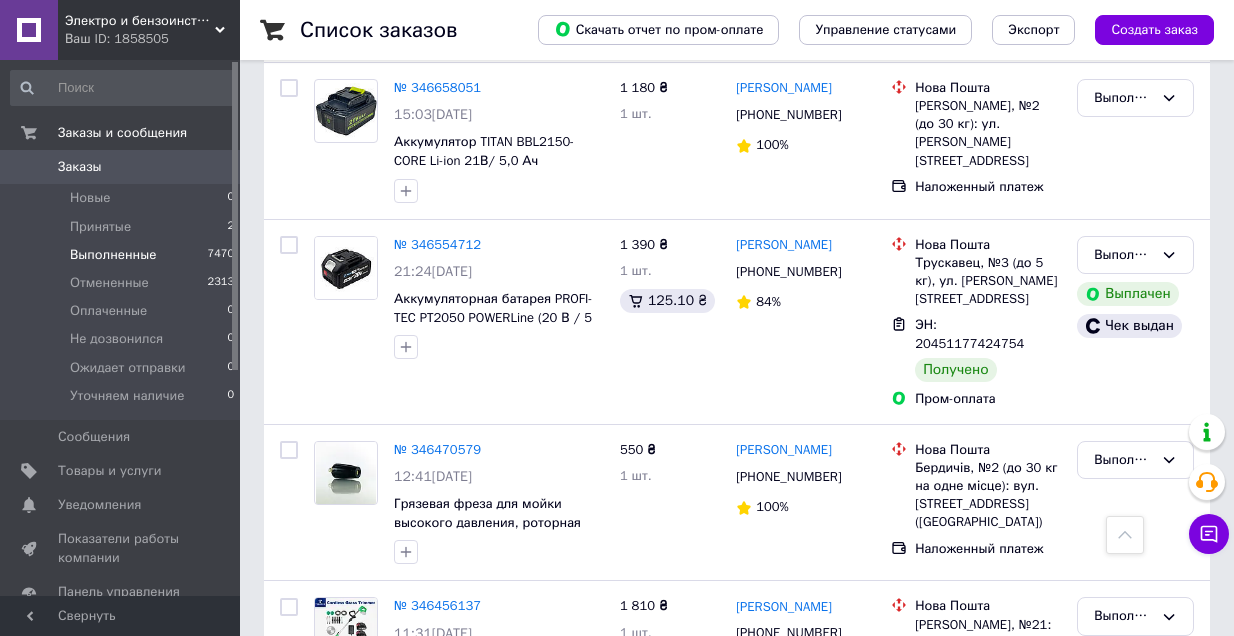 click on "9" at bounding box center [640, 831] 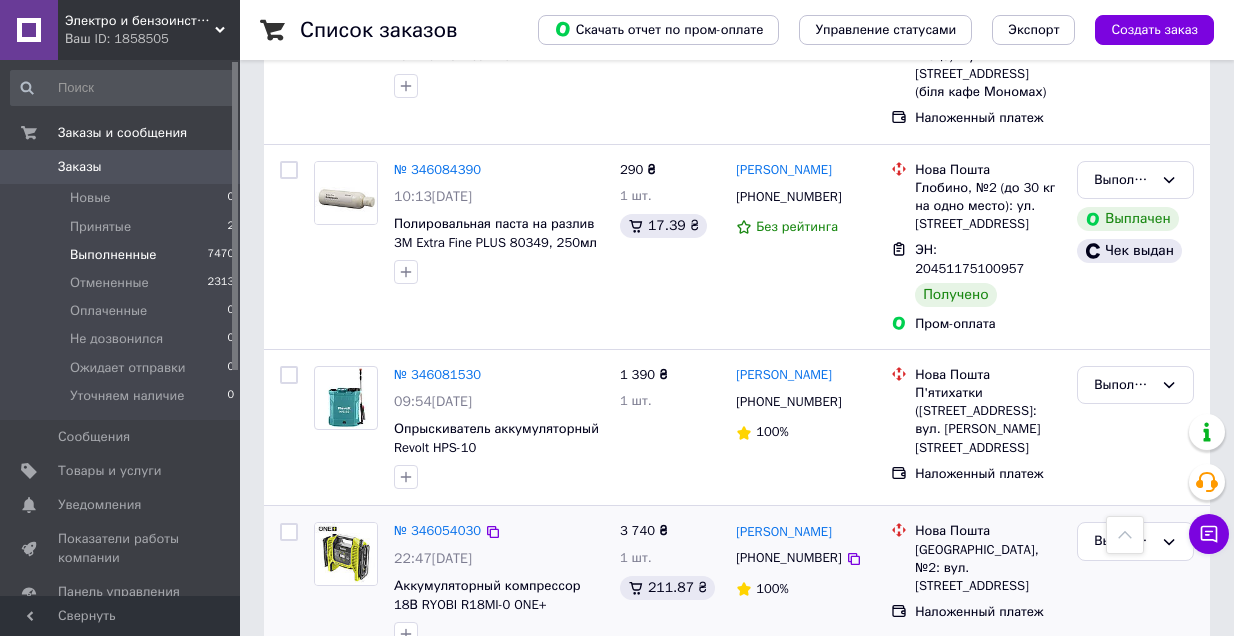 scroll, scrollTop: 3449, scrollLeft: 0, axis: vertical 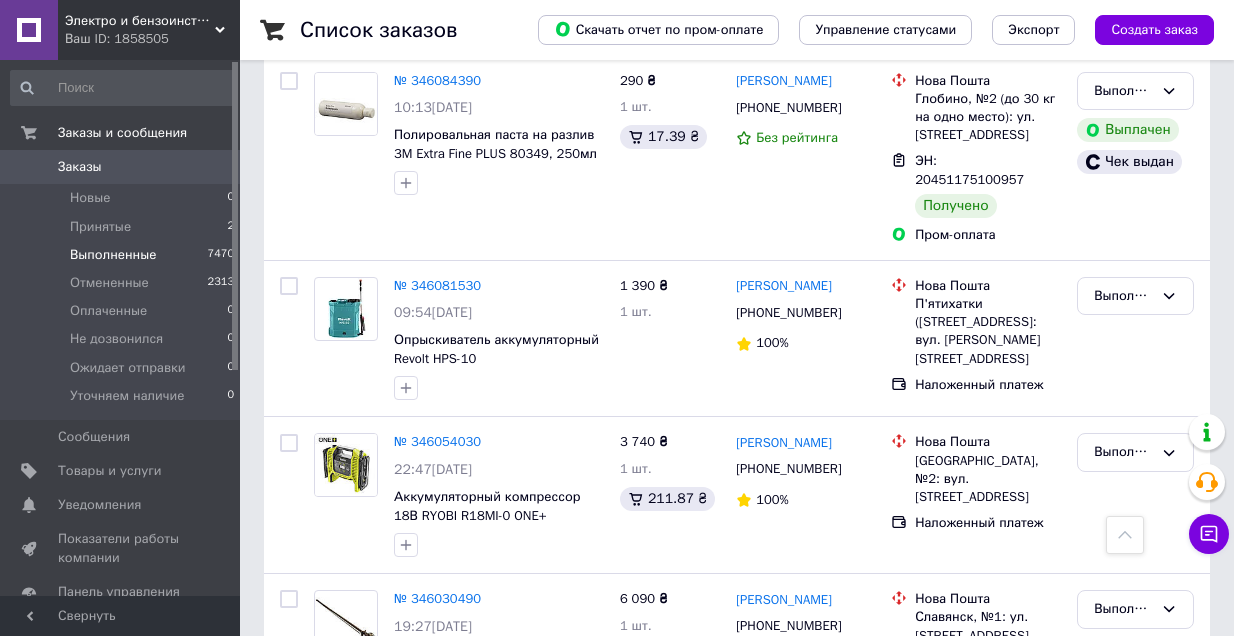 click on "10" at bounding box center [640, 775] 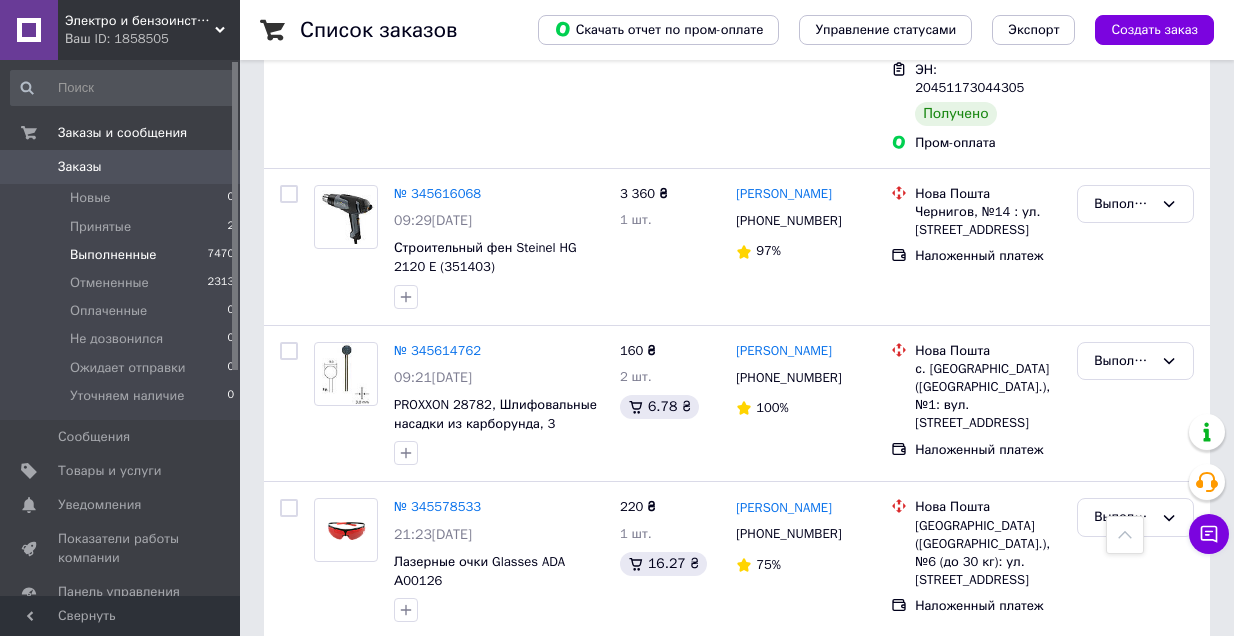 scroll, scrollTop: 3462, scrollLeft: 0, axis: vertical 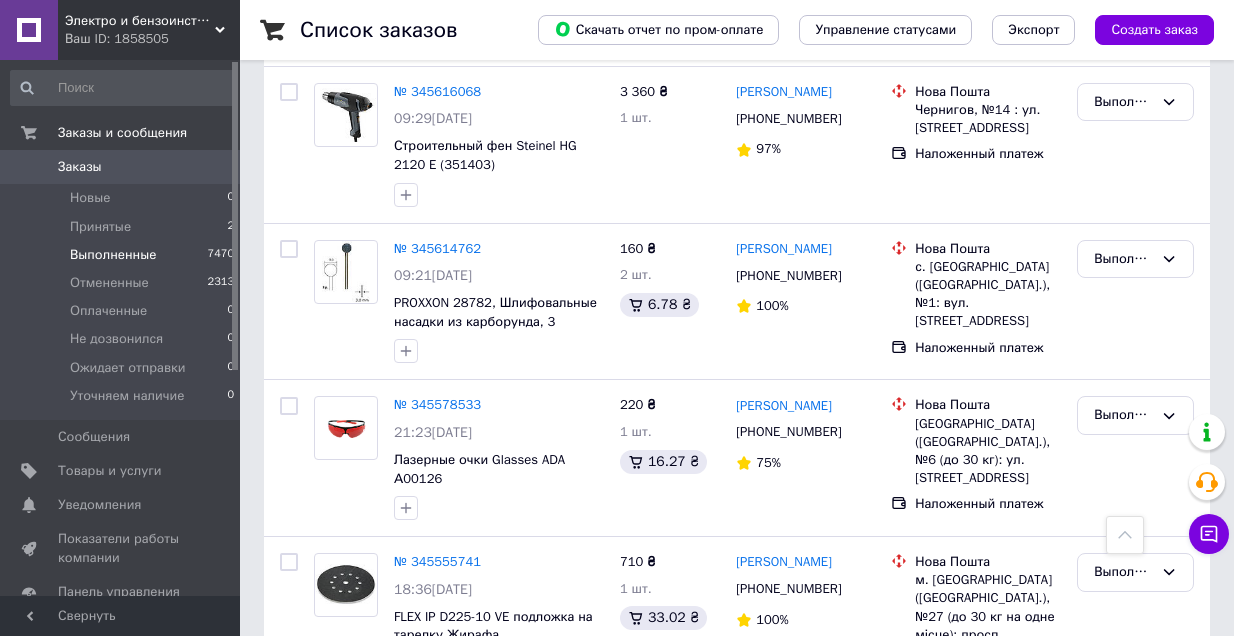 click on "11" at bounding box center (640, 973) 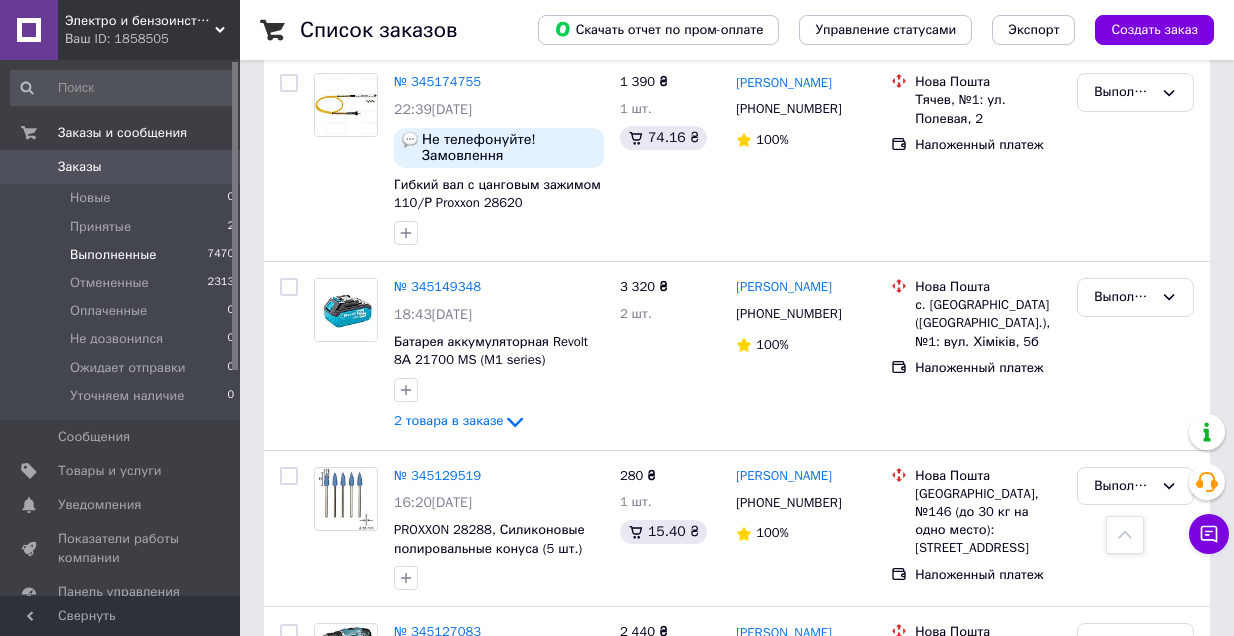 scroll, scrollTop: 3271, scrollLeft: 0, axis: vertical 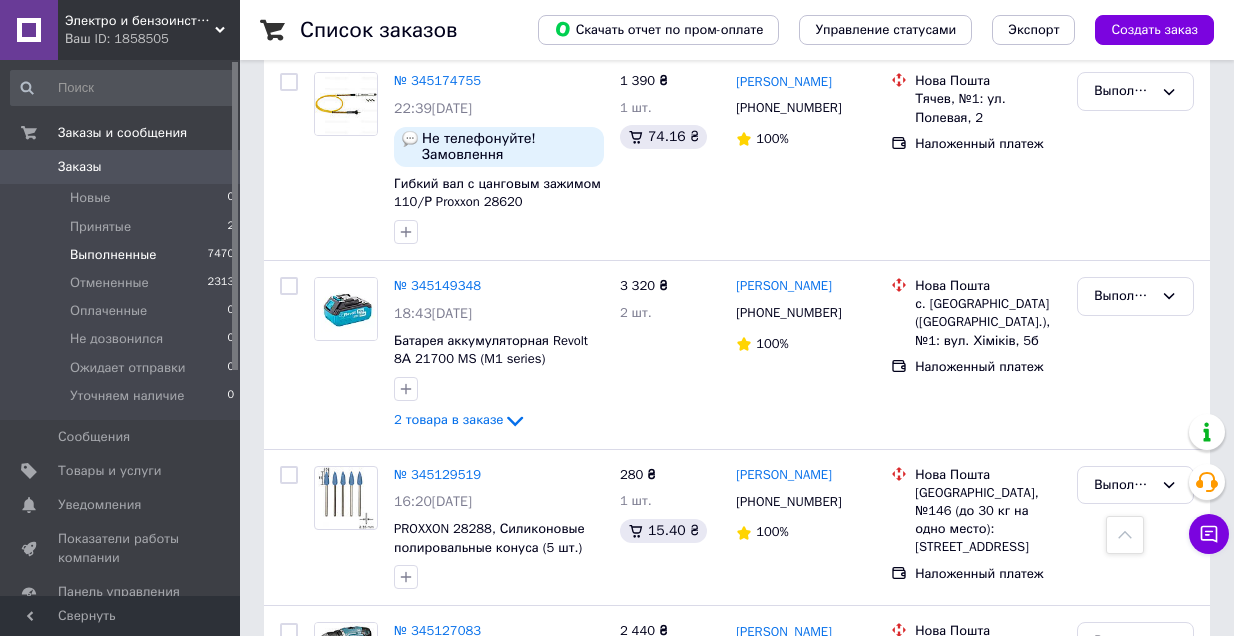 click on "12" at bounding box center (640, 807) 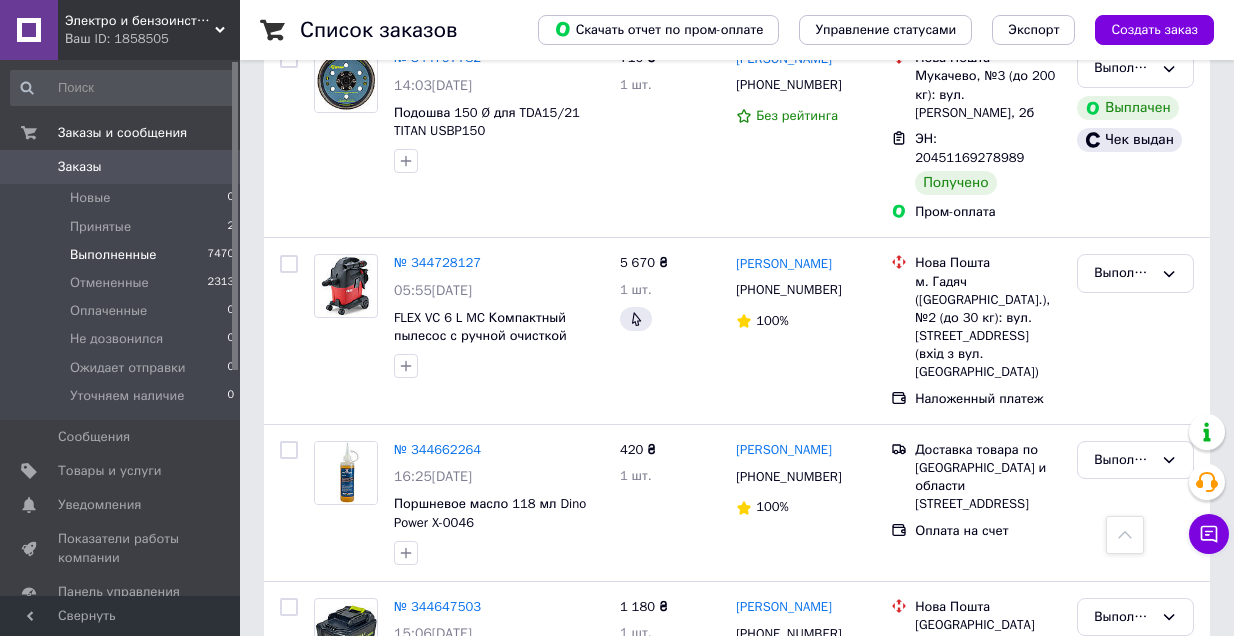 scroll, scrollTop: 1733, scrollLeft: 0, axis: vertical 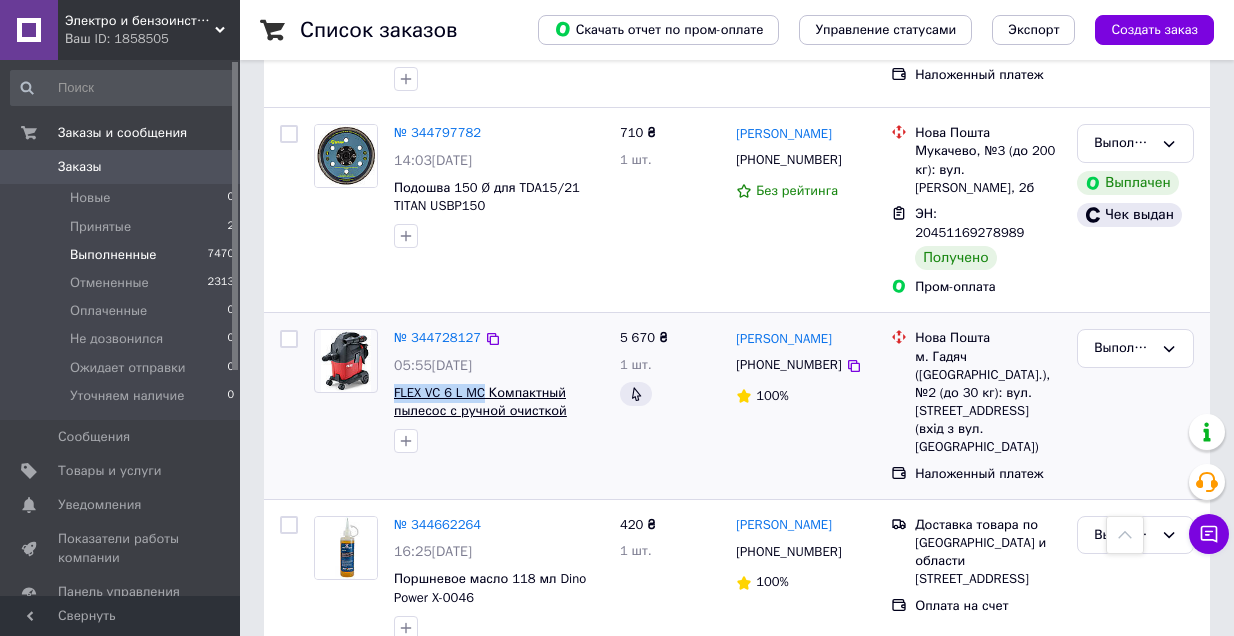 drag, startPoint x: 396, startPoint y: 312, endPoint x: 481, endPoint y: 315, distance: 85.052925 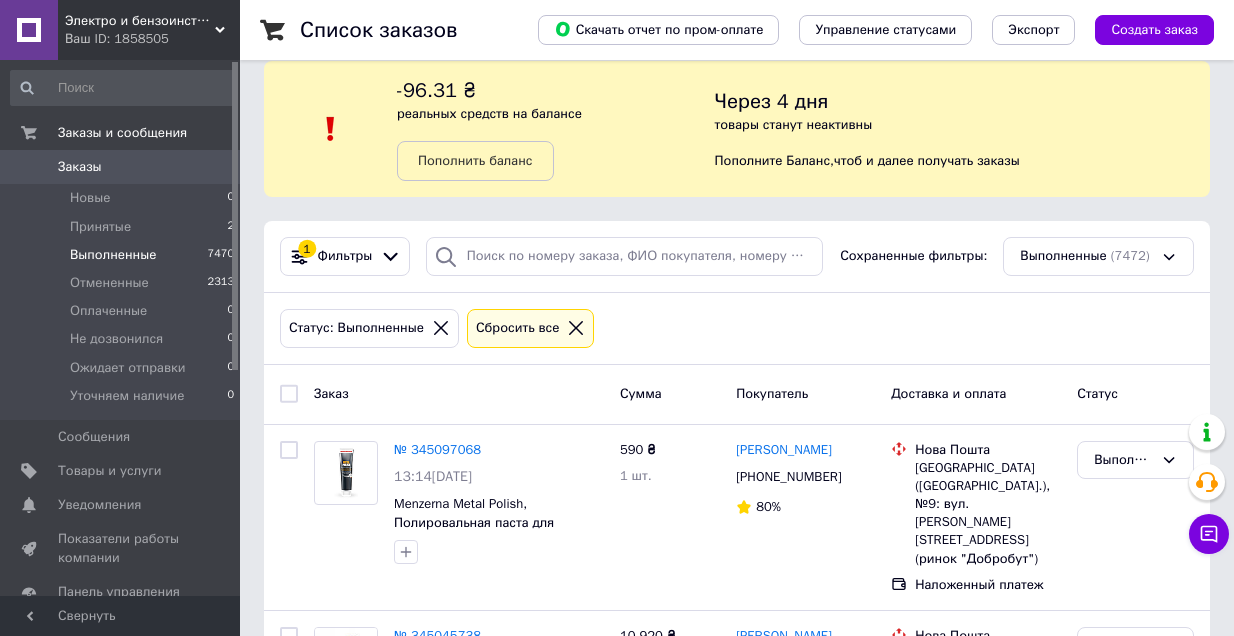 scroll, scrollTop: 0, scrollLeft: 0, axis: both 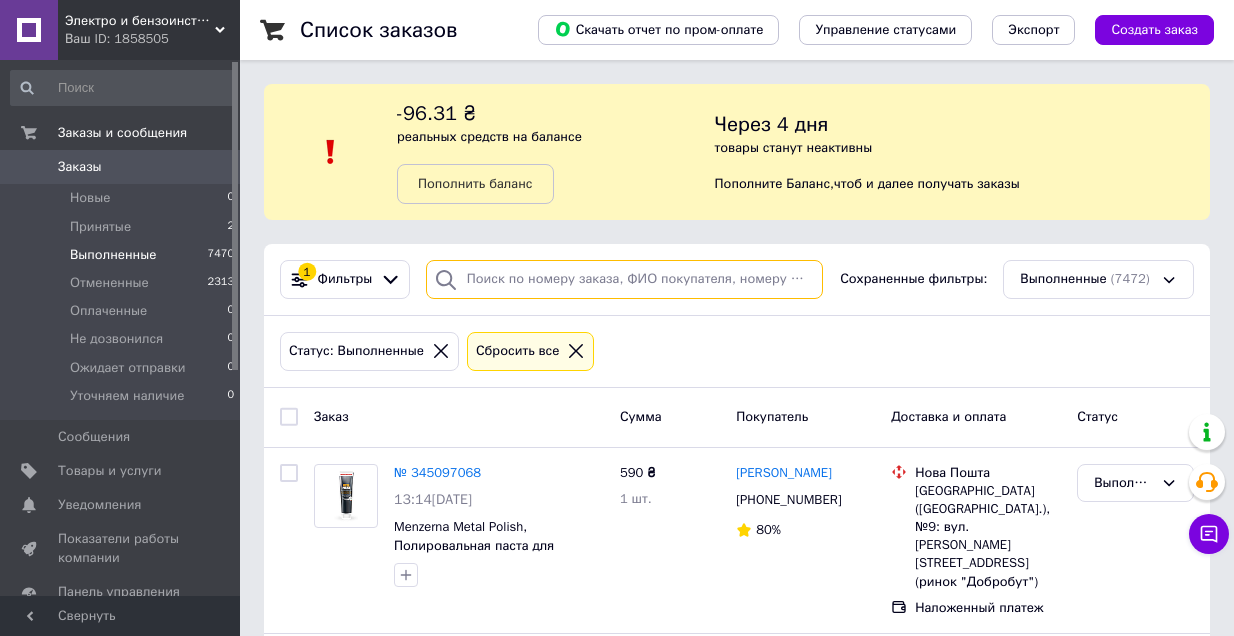 click at bounding box center (624, 279) 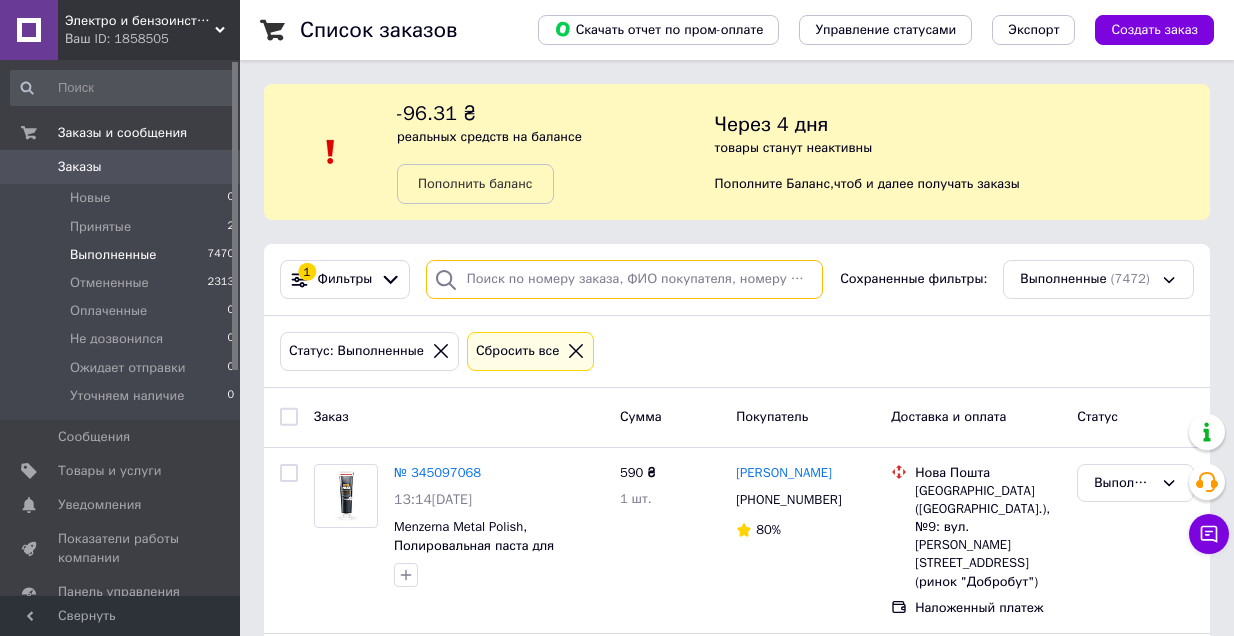 paste on "FLEX VC 6 L MC" 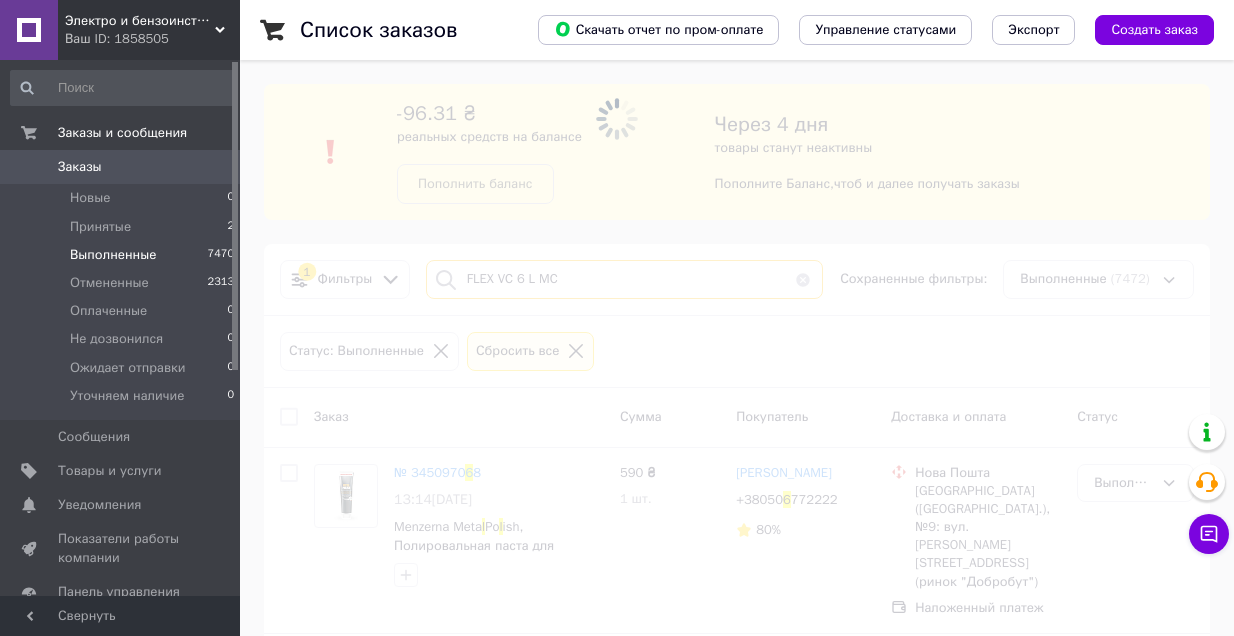 type on "FLEX VC 6 L MC" 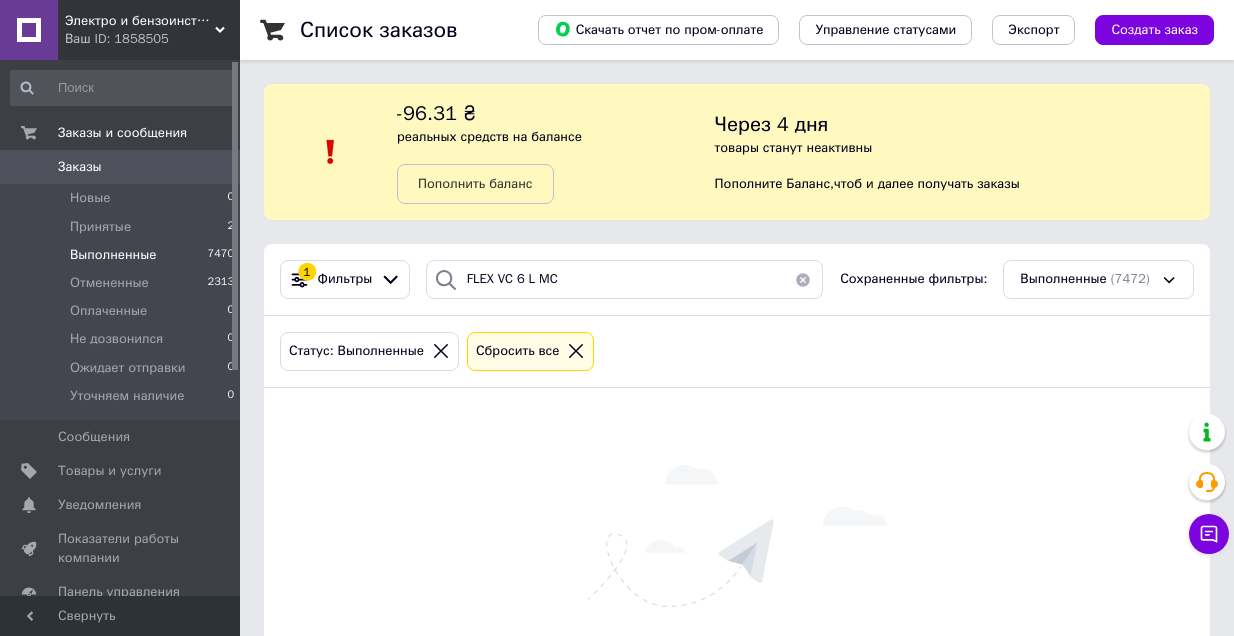 click at bounding box center [803, 279] 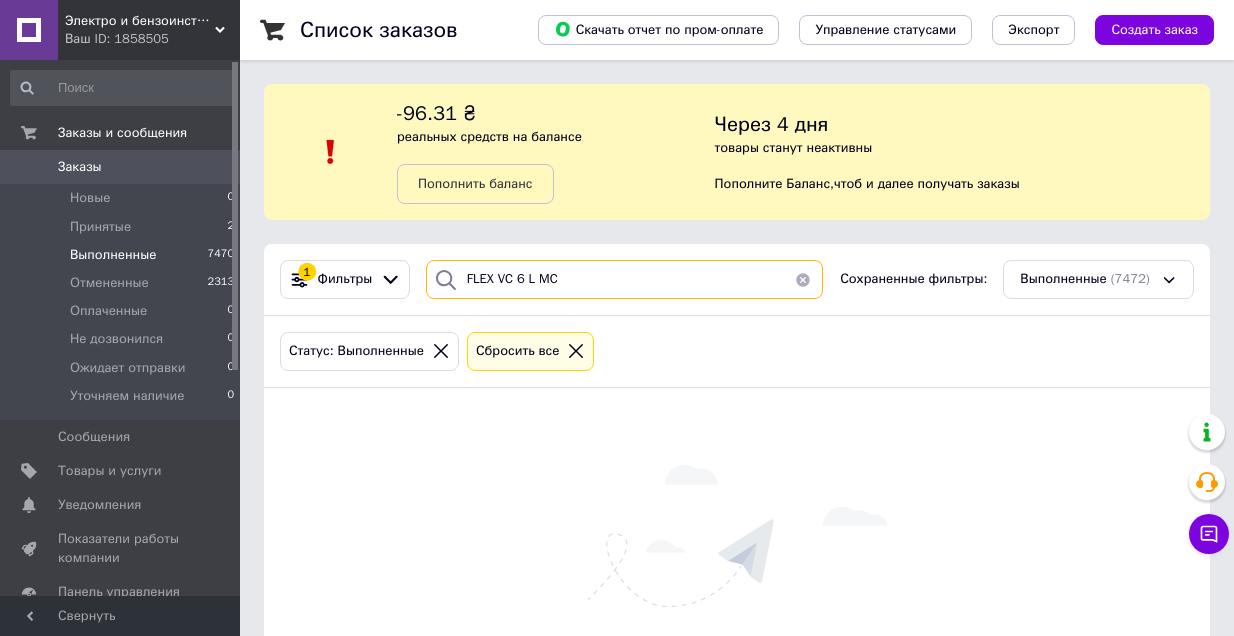 type 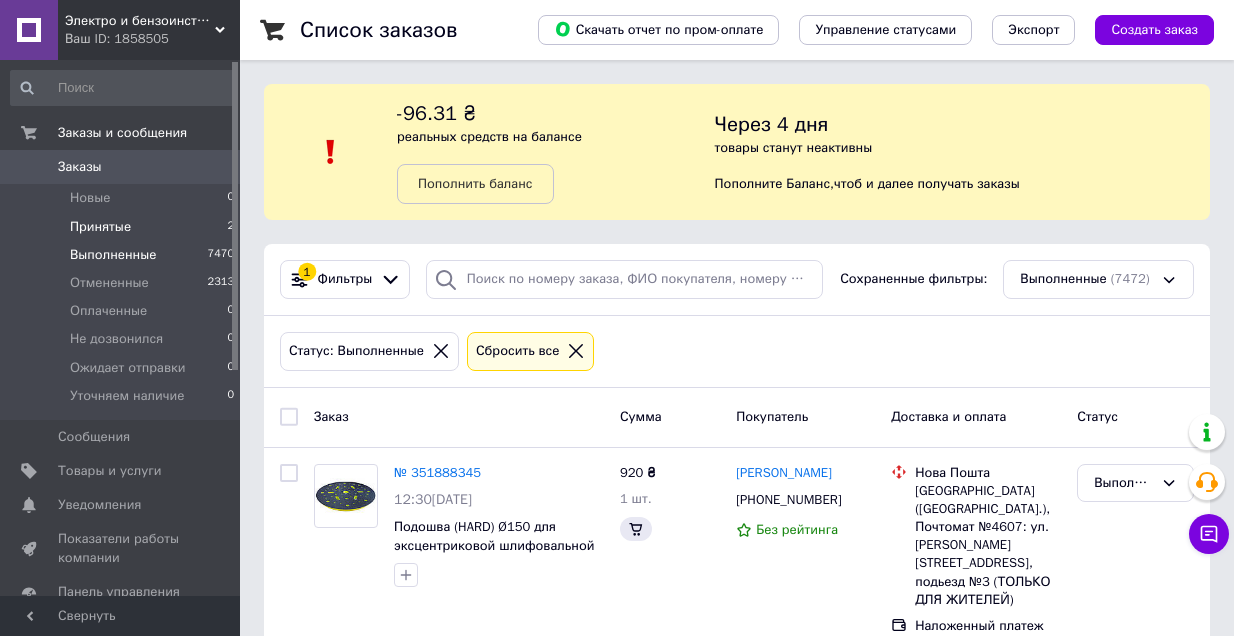 click on "Принятые" at bounding box center [100, 227] 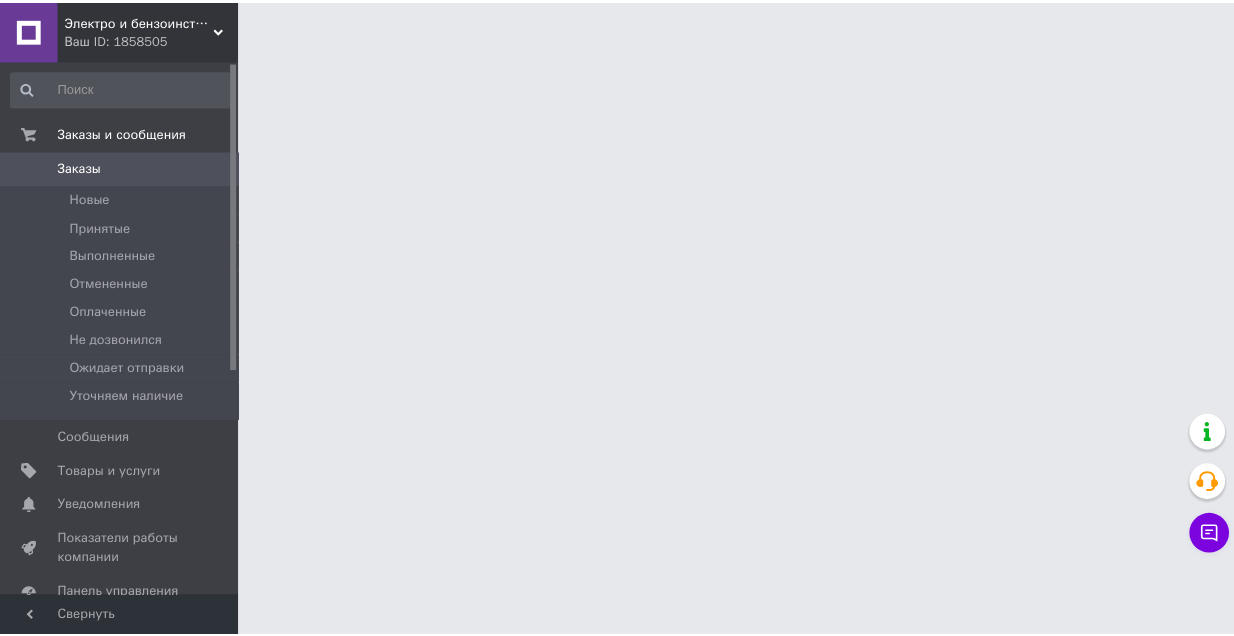 scroll, scrollTop: 0, scrollLeft: 0, axis: both 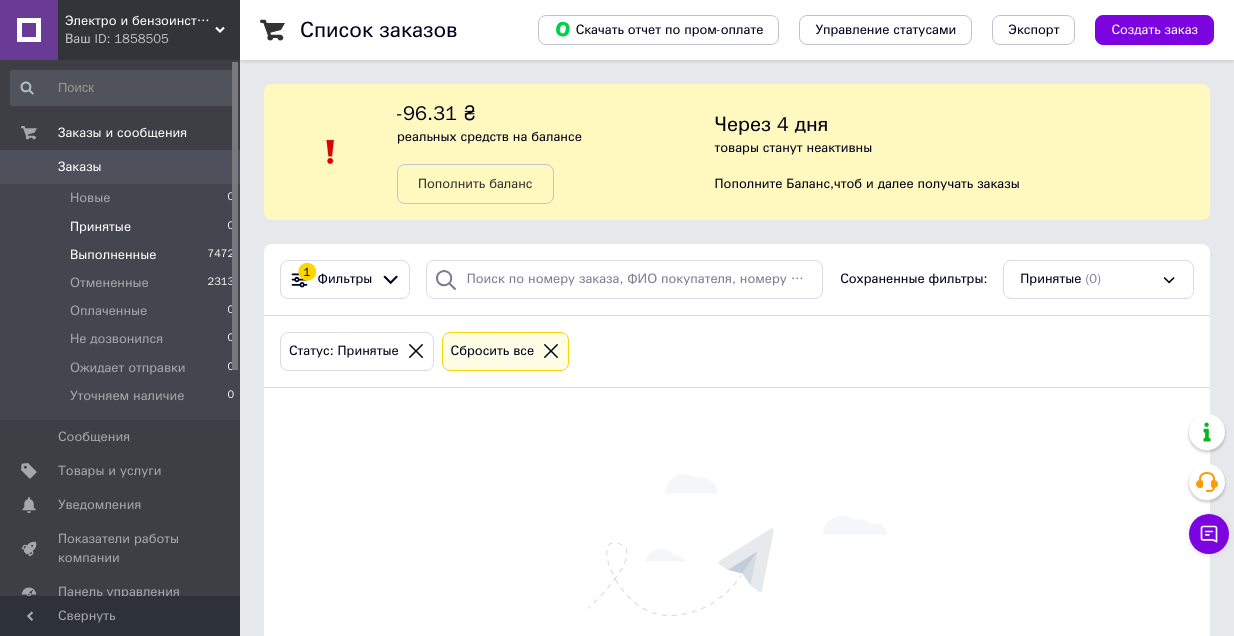 click on "Выполненные" at bounding box center (113, 255) 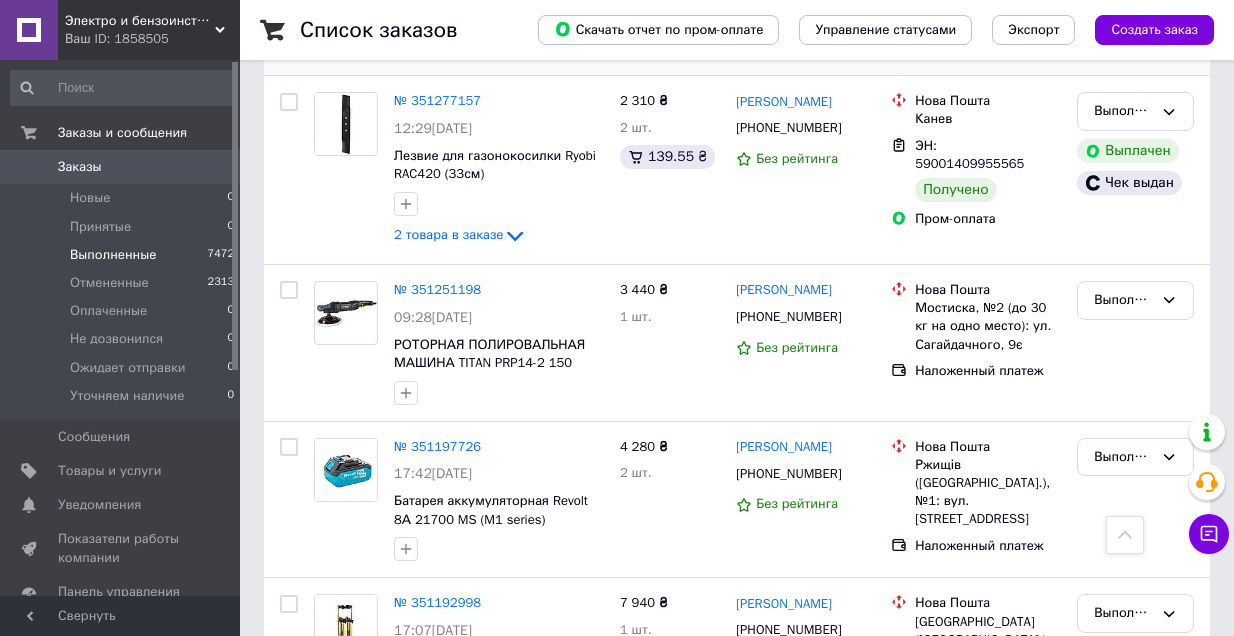 scroll, scrollTop: 3238, scrollLeft: 0, axis: vertical 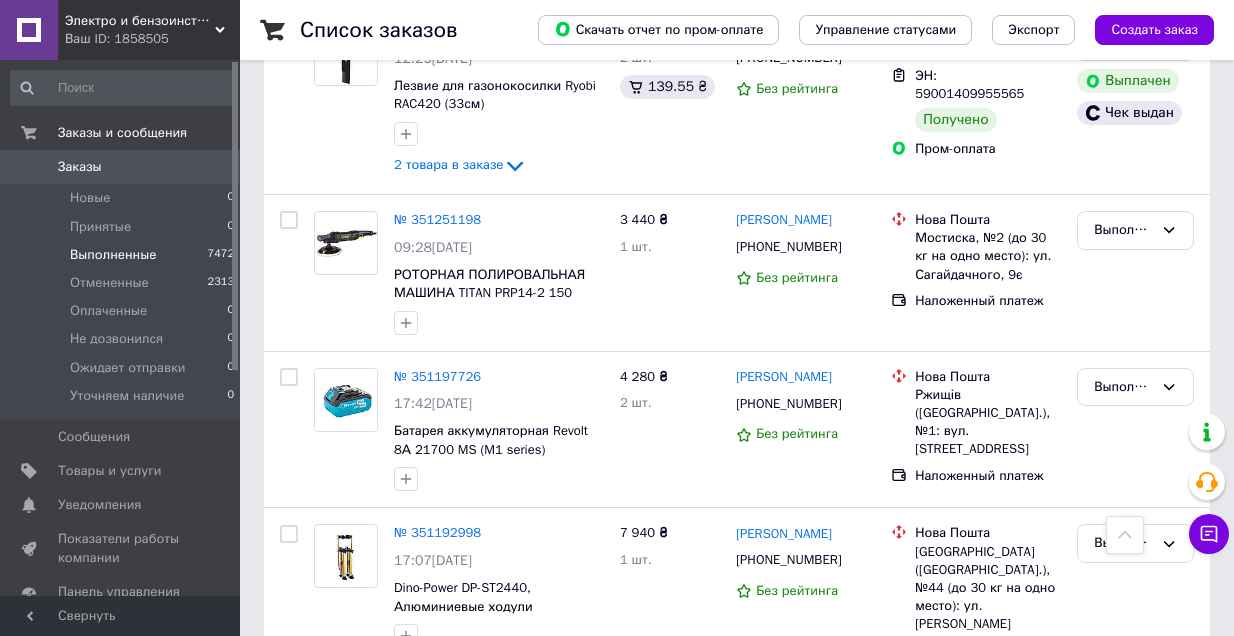 click on "2" at bounding box center [327, 775] 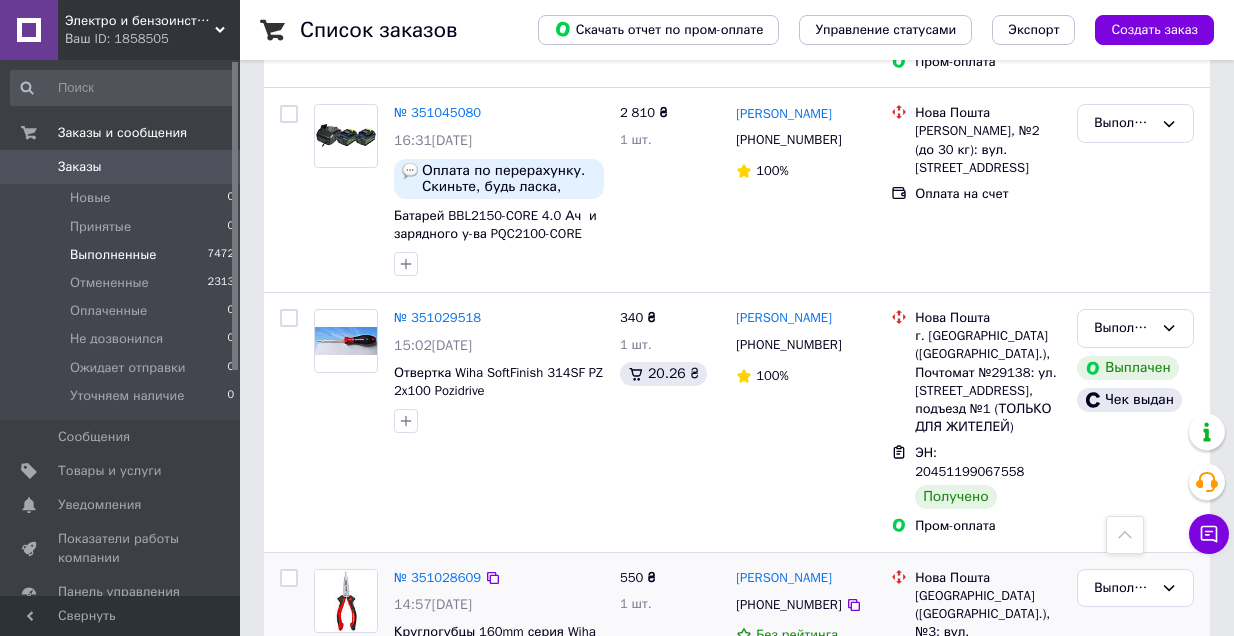 scroll, scrollTop: 2066, scrollLeft: 0, axis: vertical 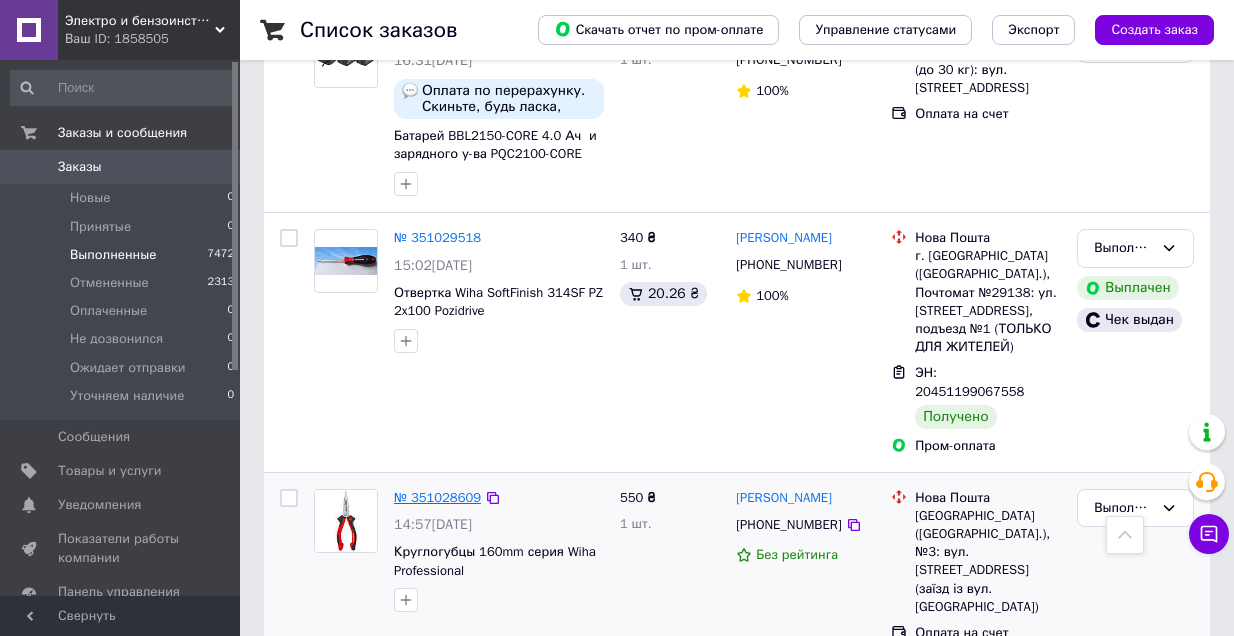 click on "№ 351028609" at bounding box center (437, 497) 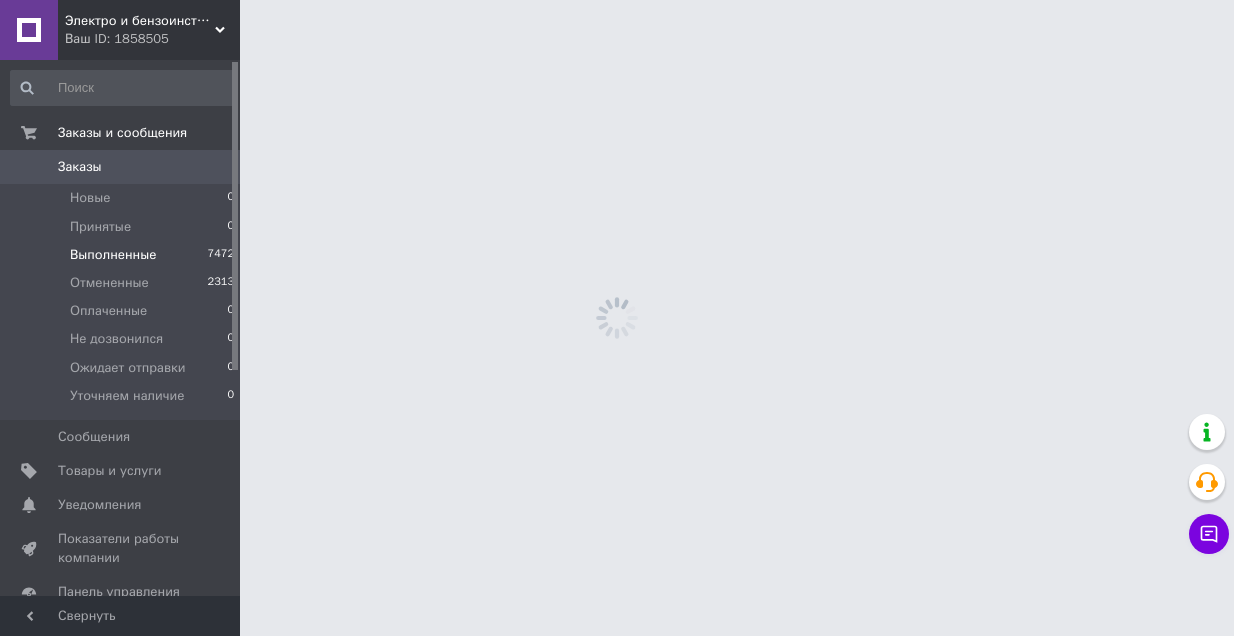 scroll, scrollTop: 0, scrollLeft: 0, axis: both 